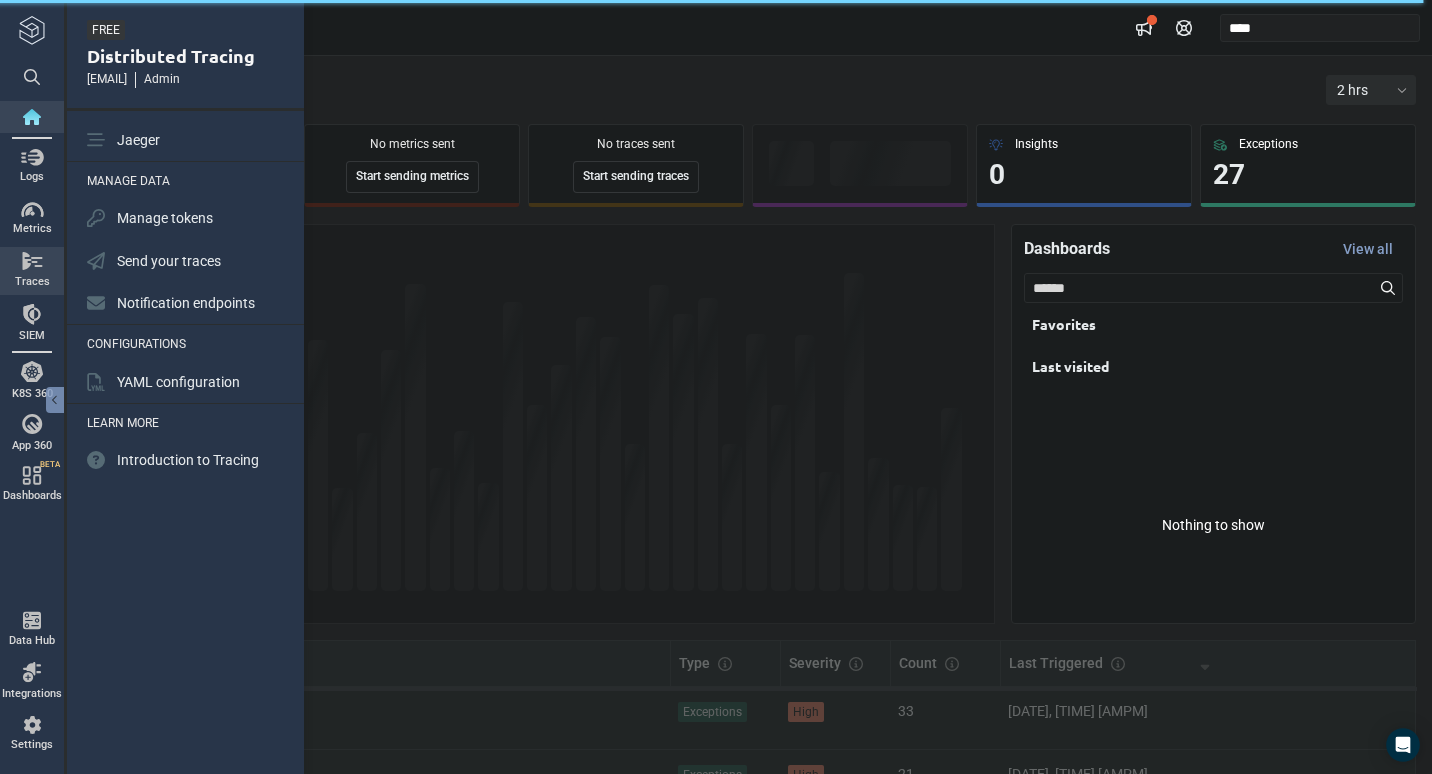 scroll, scrollTop: 0, scrollLeft: 0, axis: both 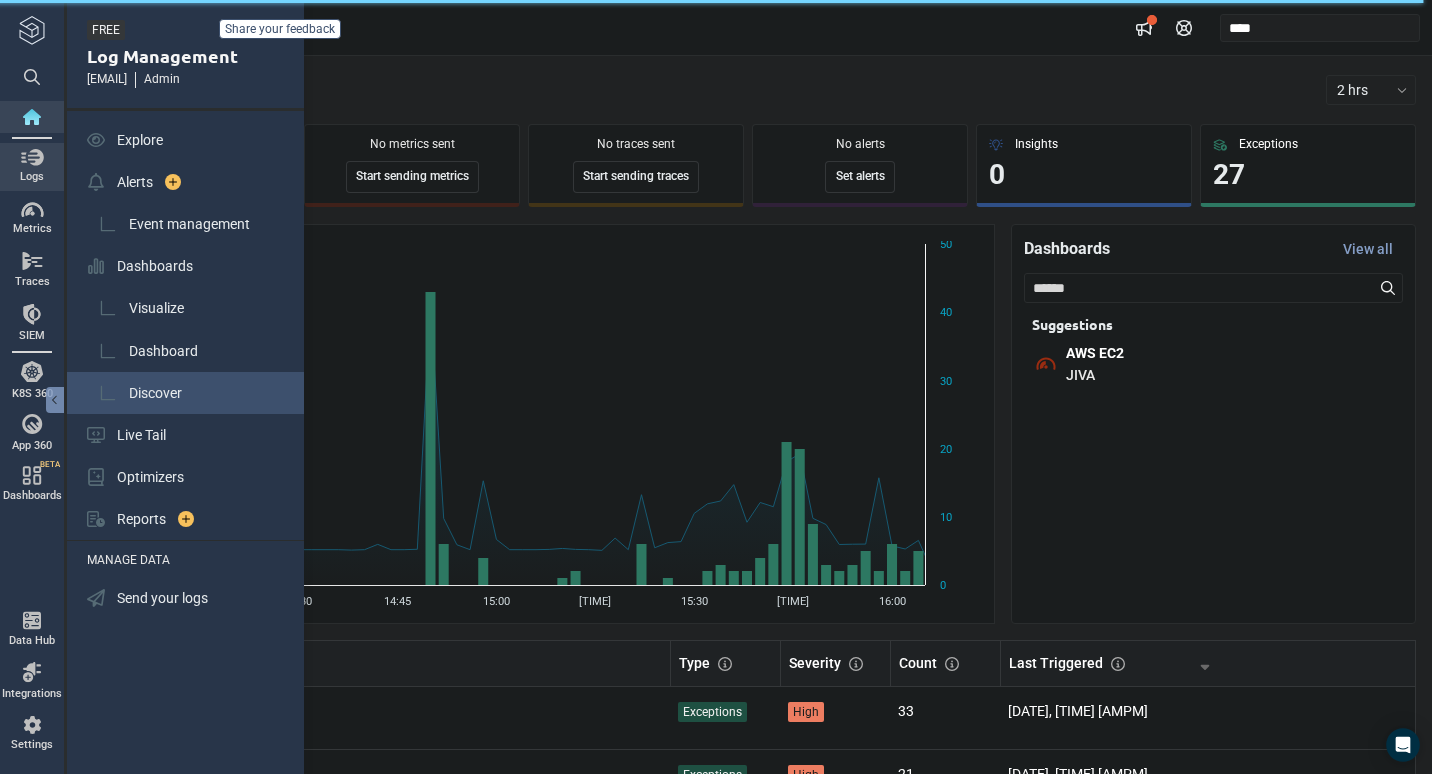 click on "Discover" at bounding box center [155, 393] 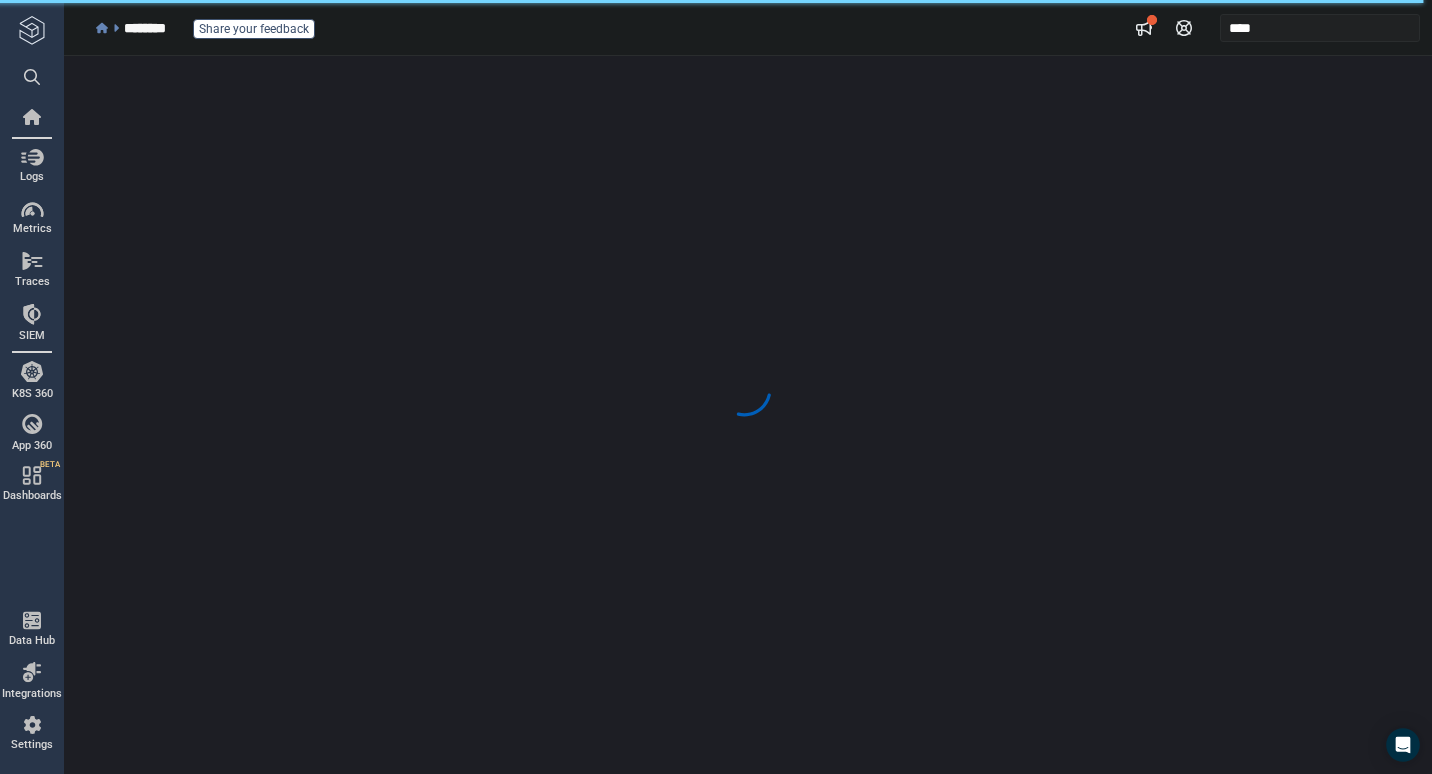 scroll, scrollTop: 0, scrollLeft: 0, axis: both 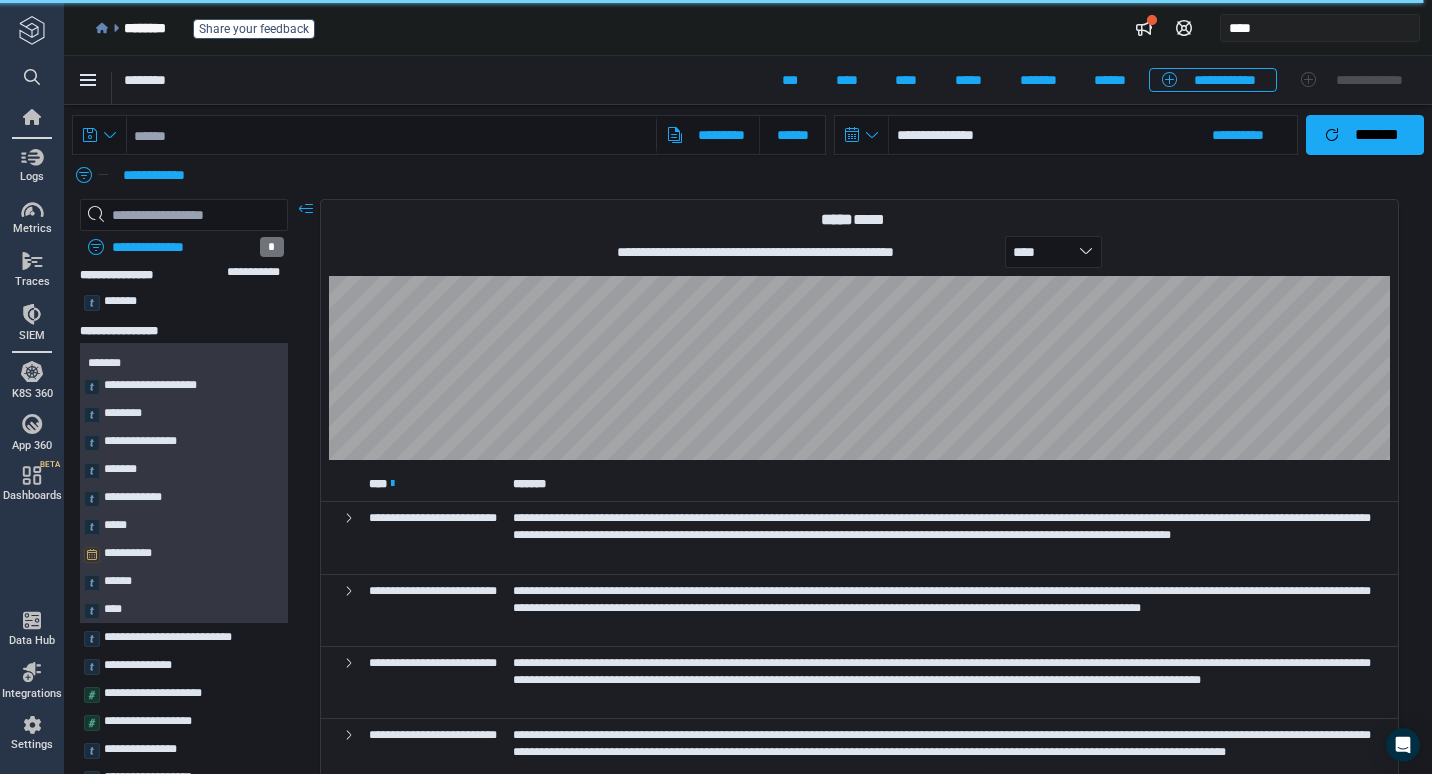 click on "**********" at bounding box center (753, 175) 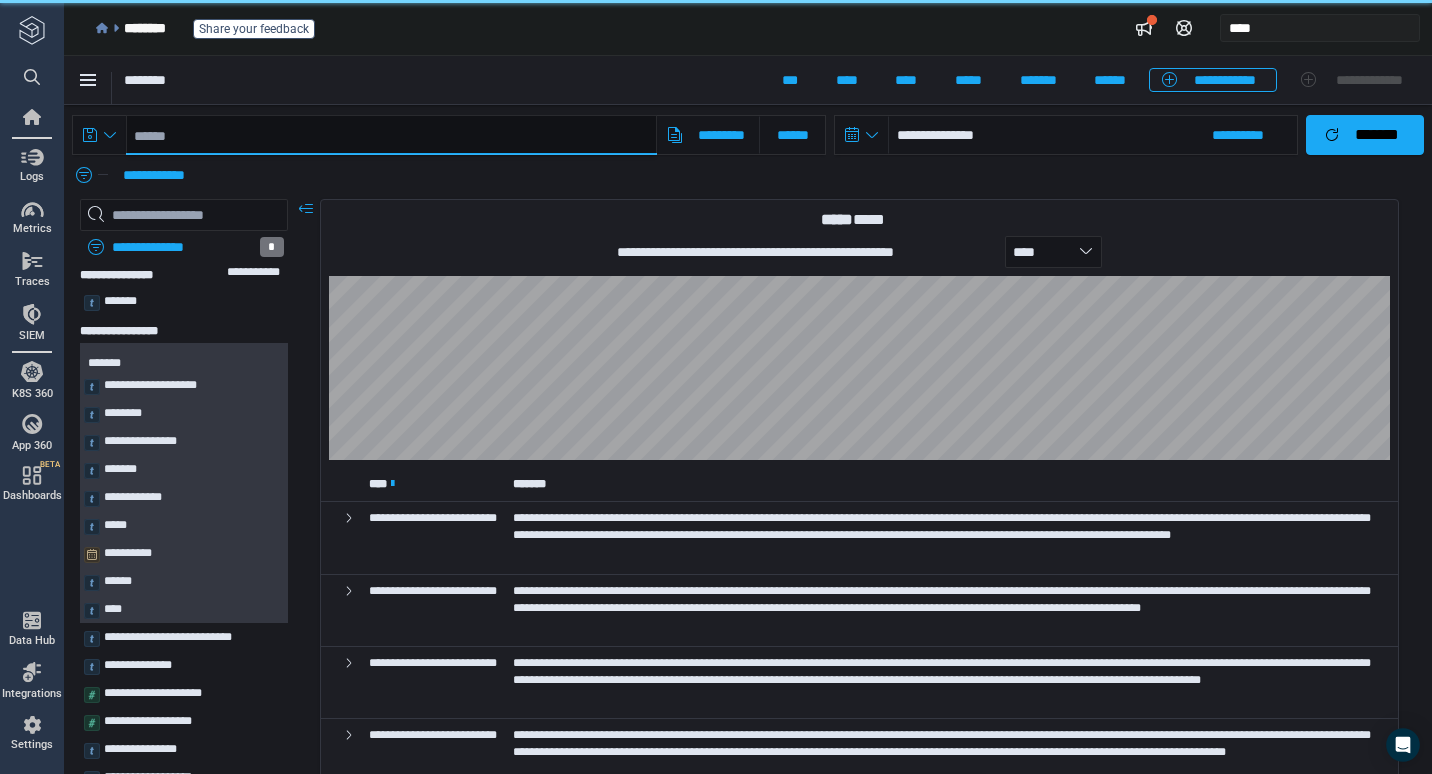 click at bounding box center (391, 135) 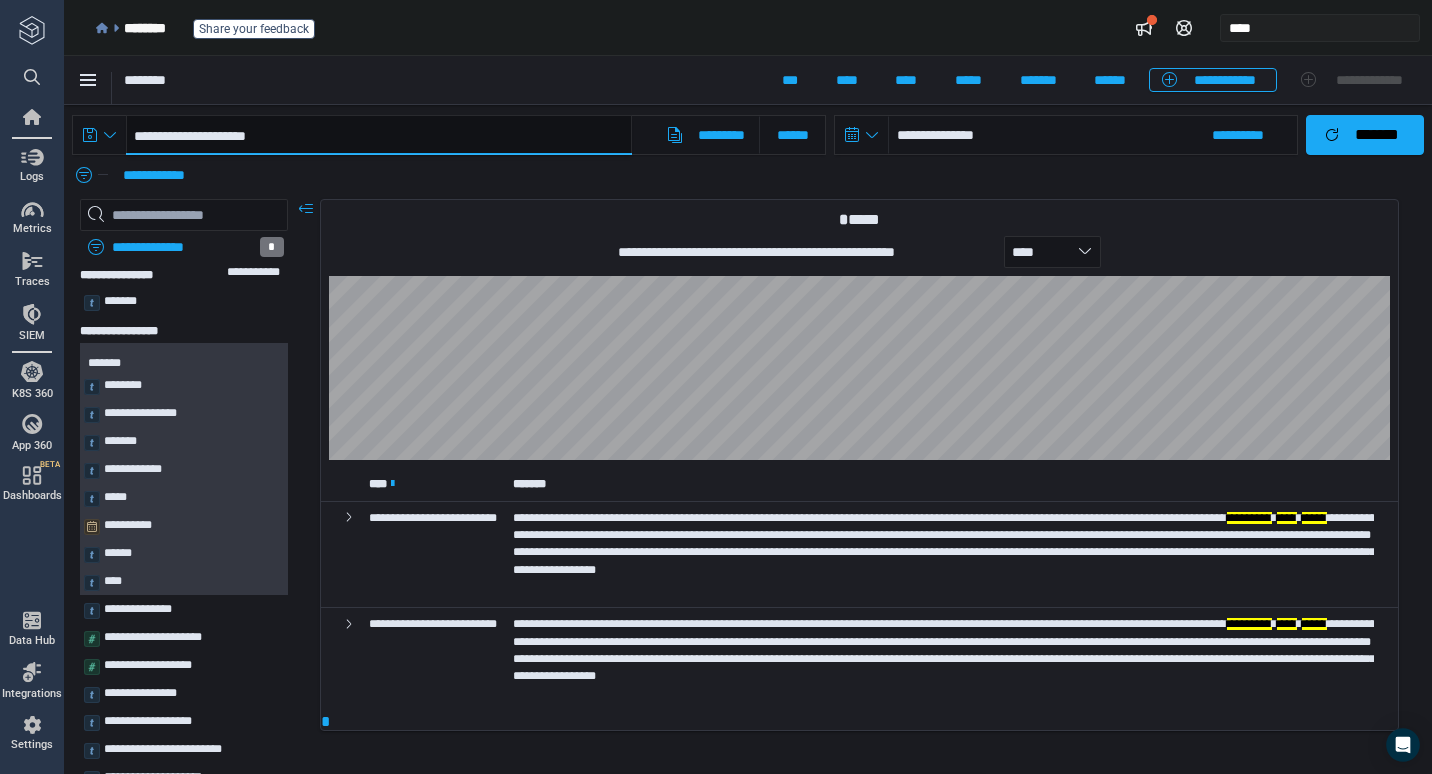type on "**********" 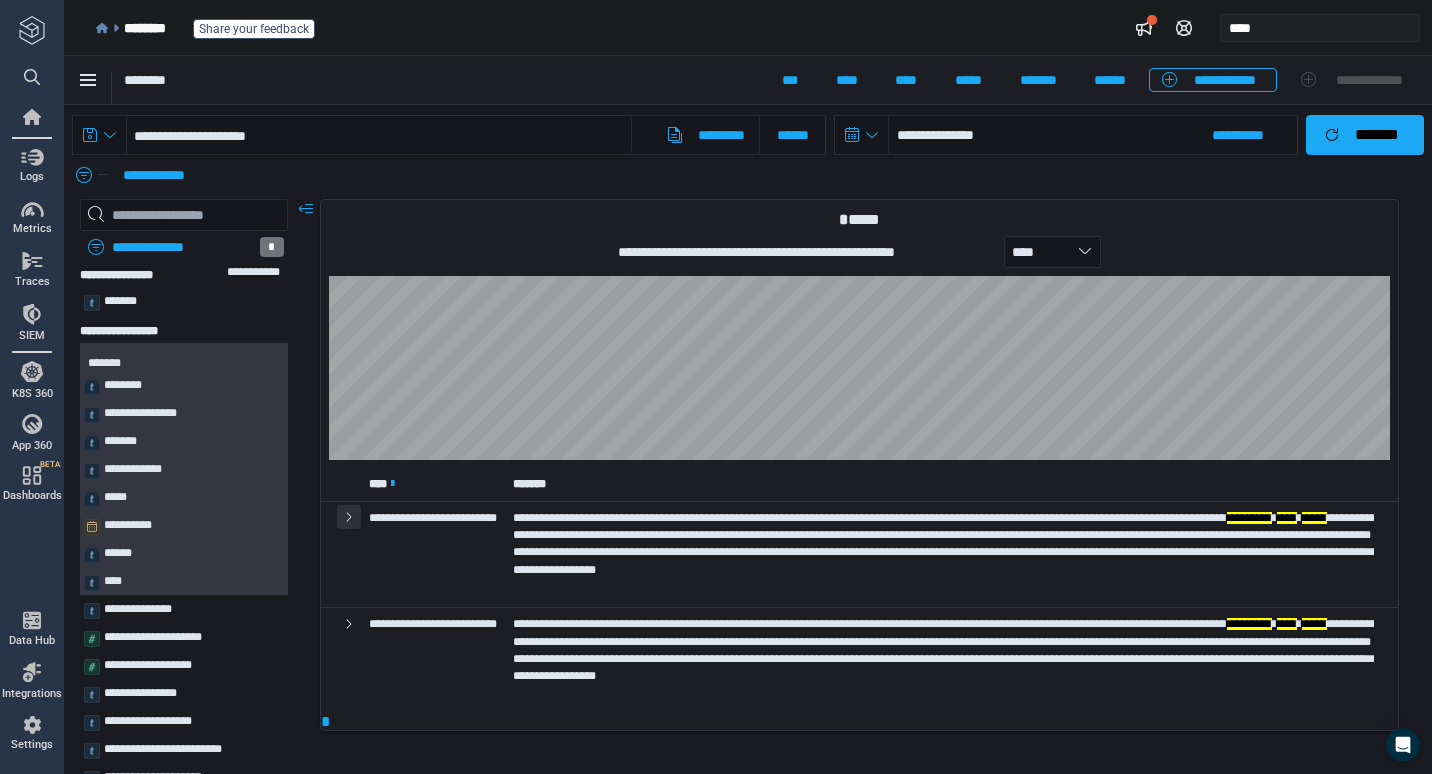 click 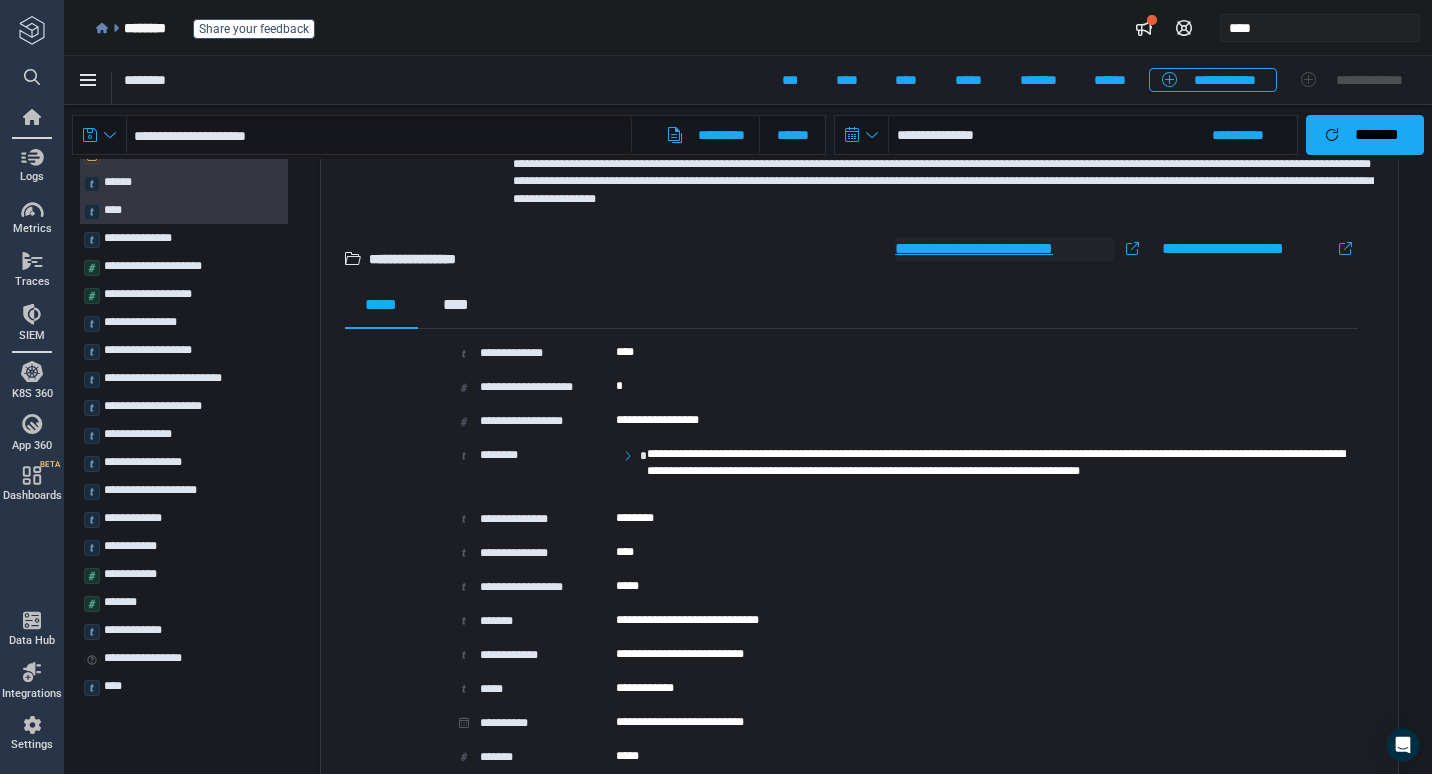 scroll, scrollTop: 401, scrollLeft: 0, axis: vertical 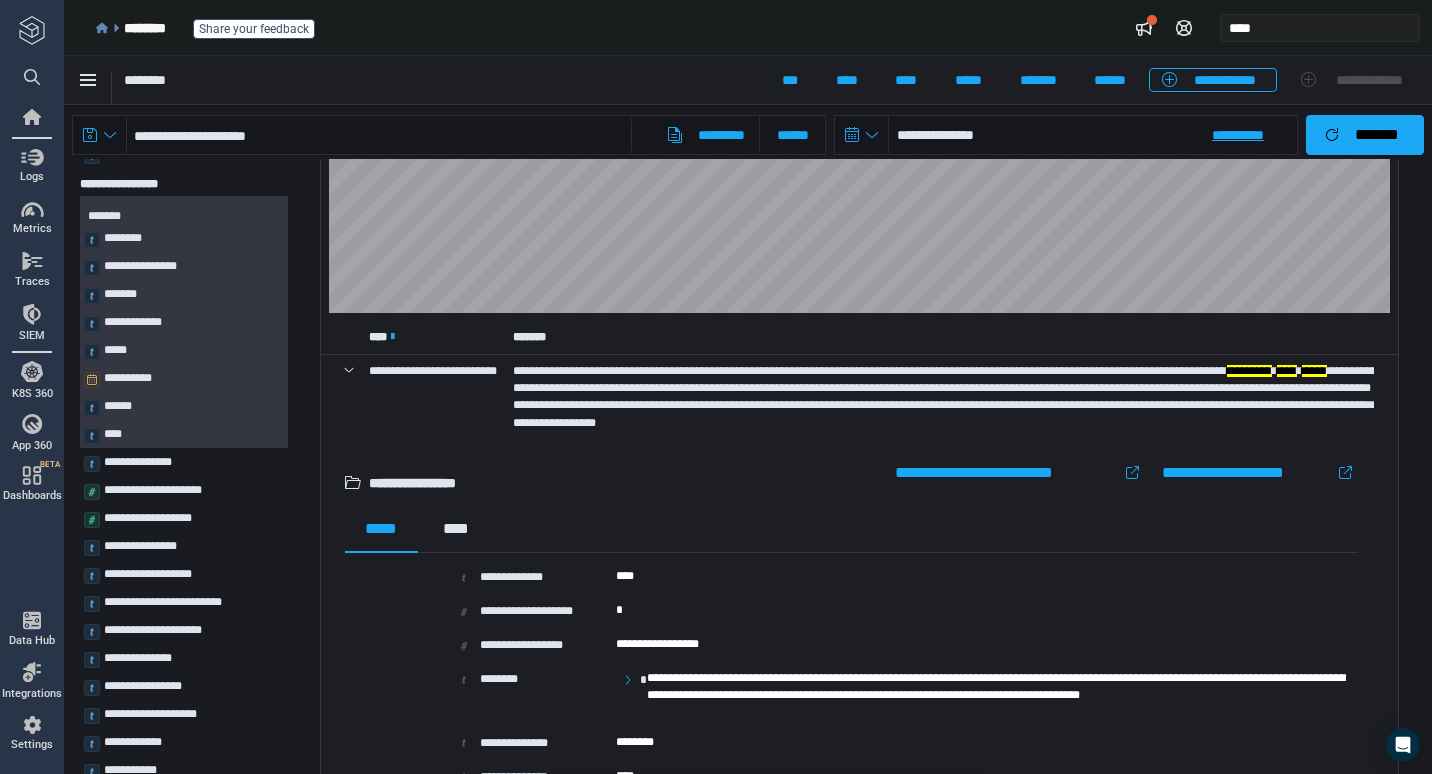 click on "**********" at bounding box center (1093, 135) 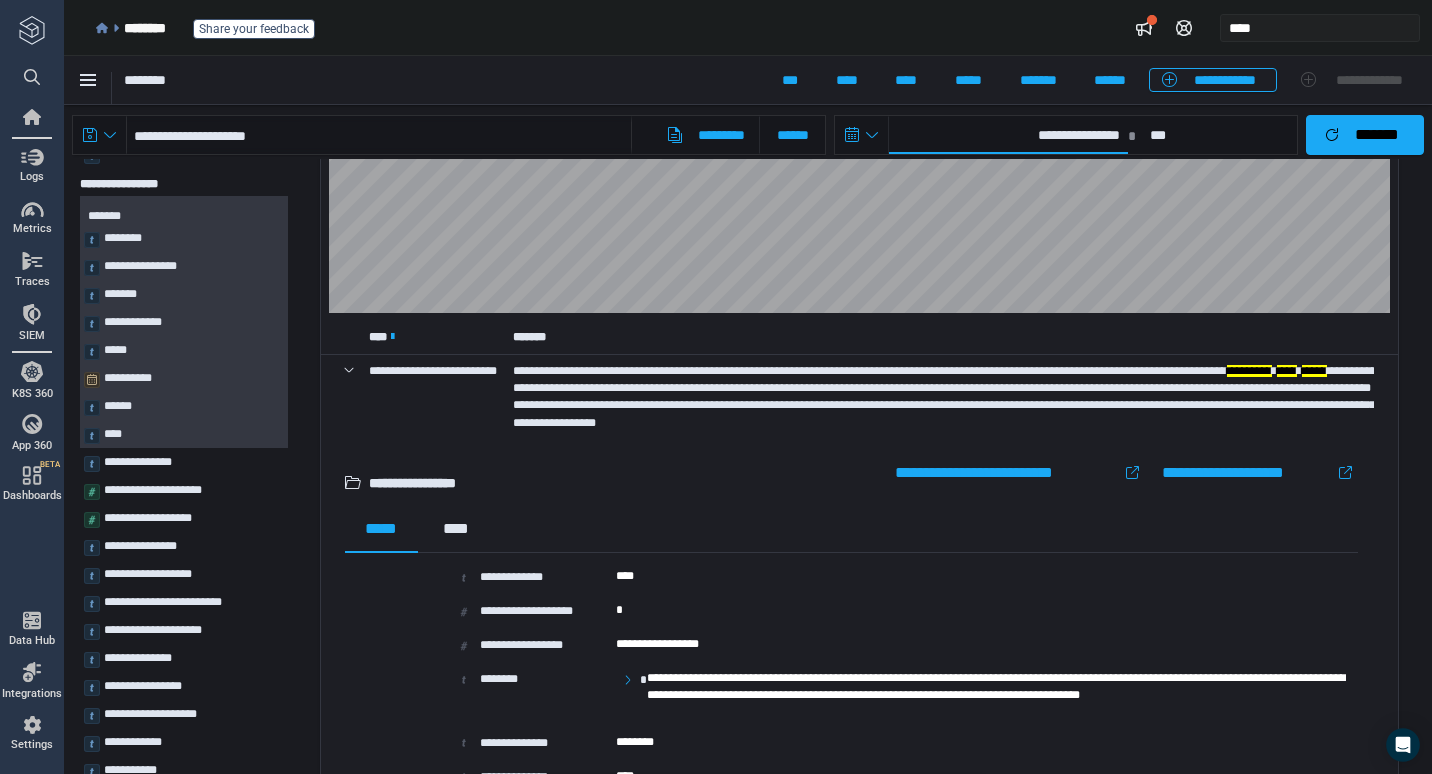 click on "**********" at bounding box center (1008, 135) 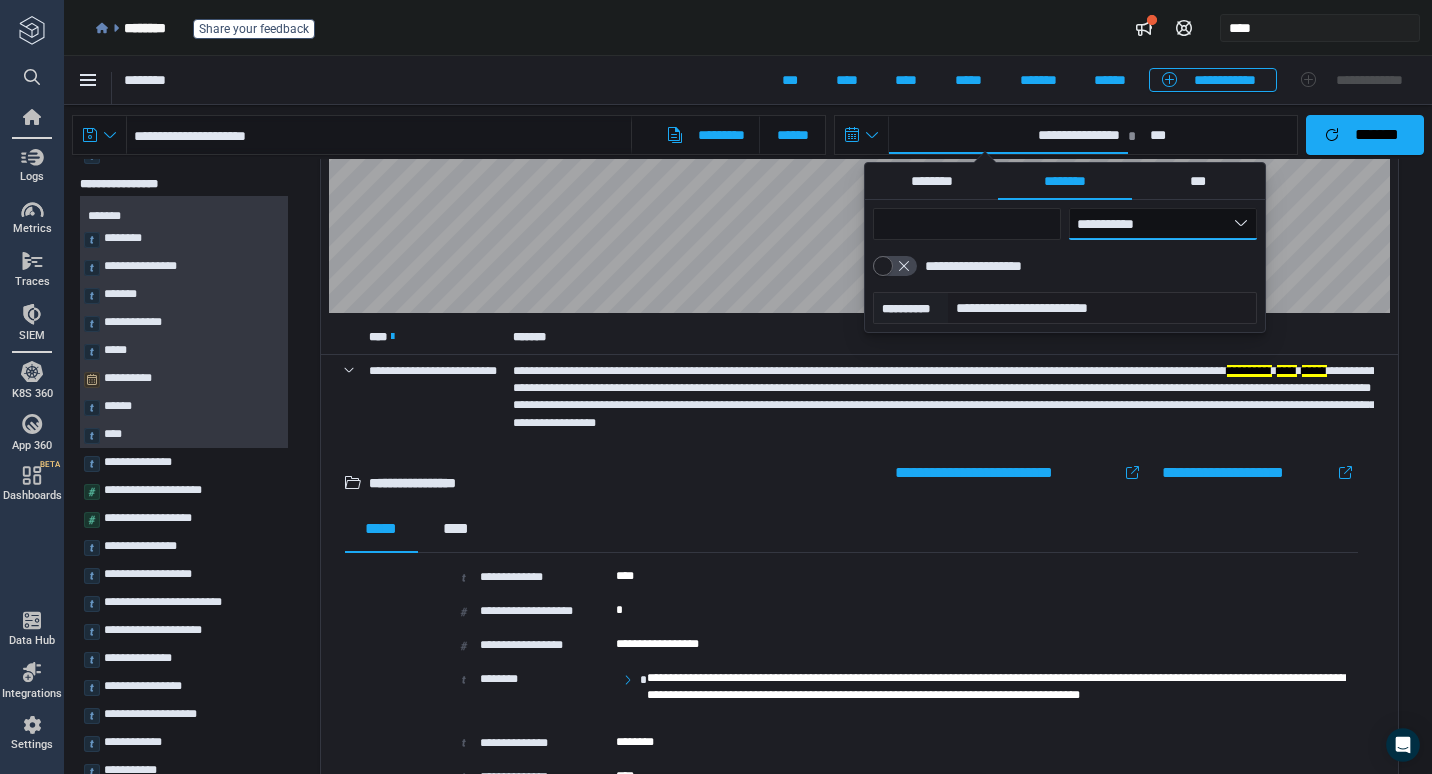 click on "**********" at bounding box center (1163, 224) 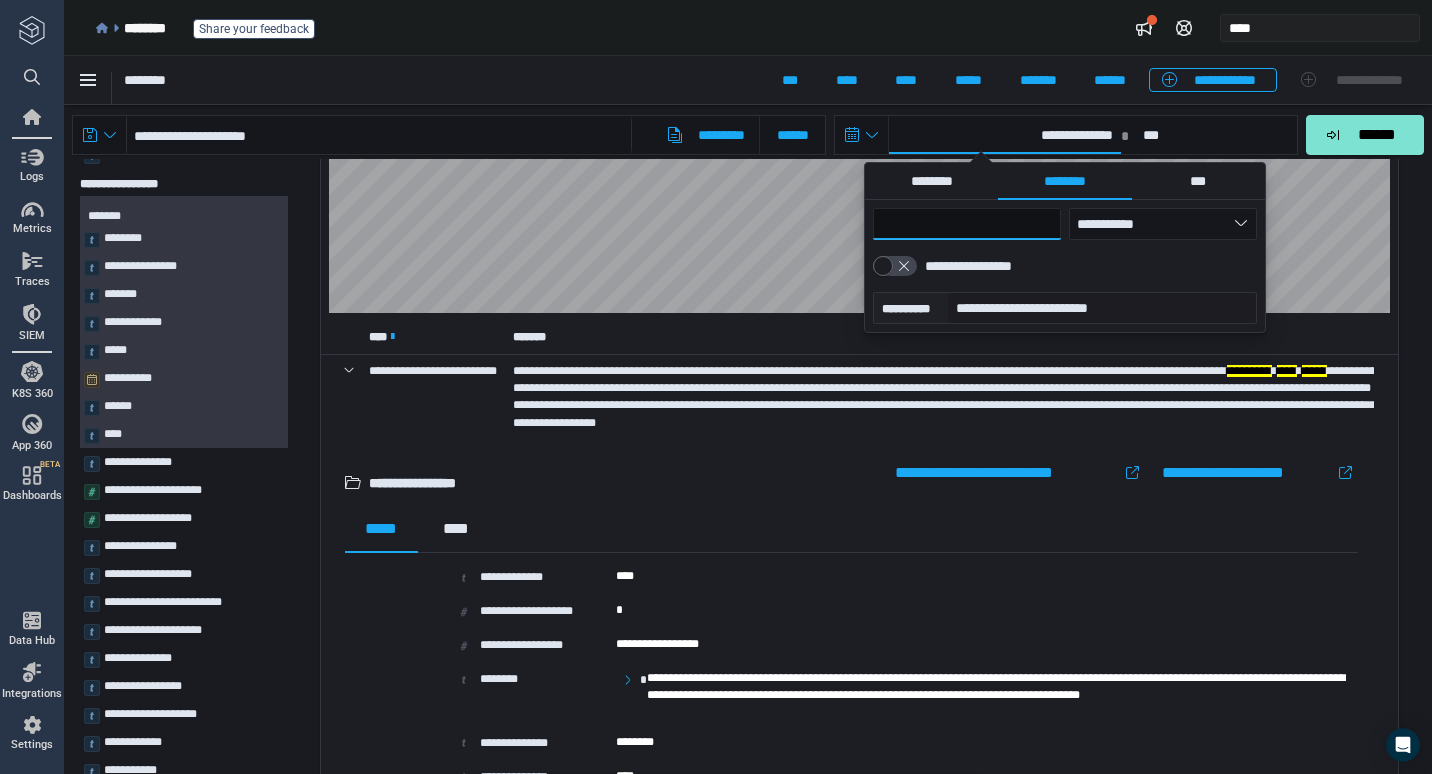 click on "**" at bounding box center (967, 224) 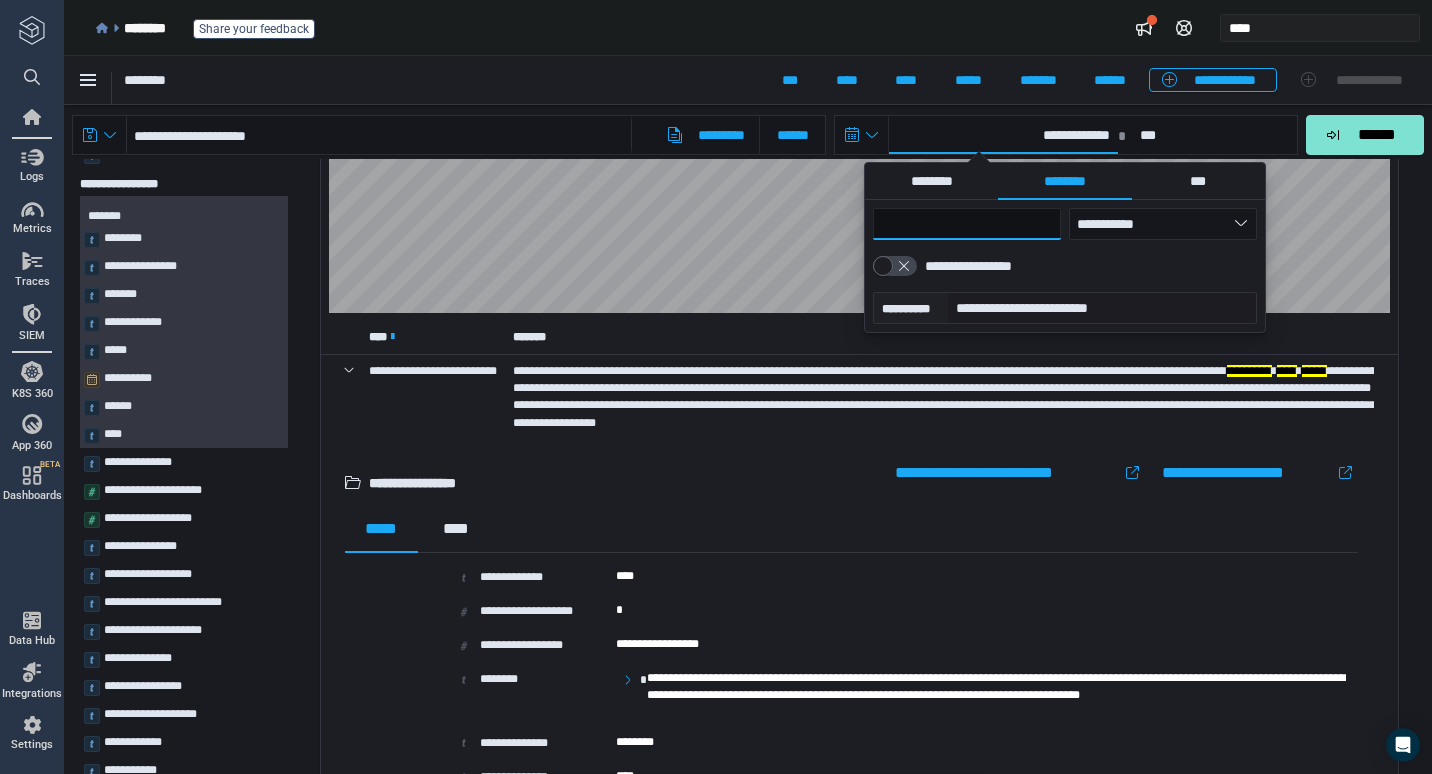 type on "**" 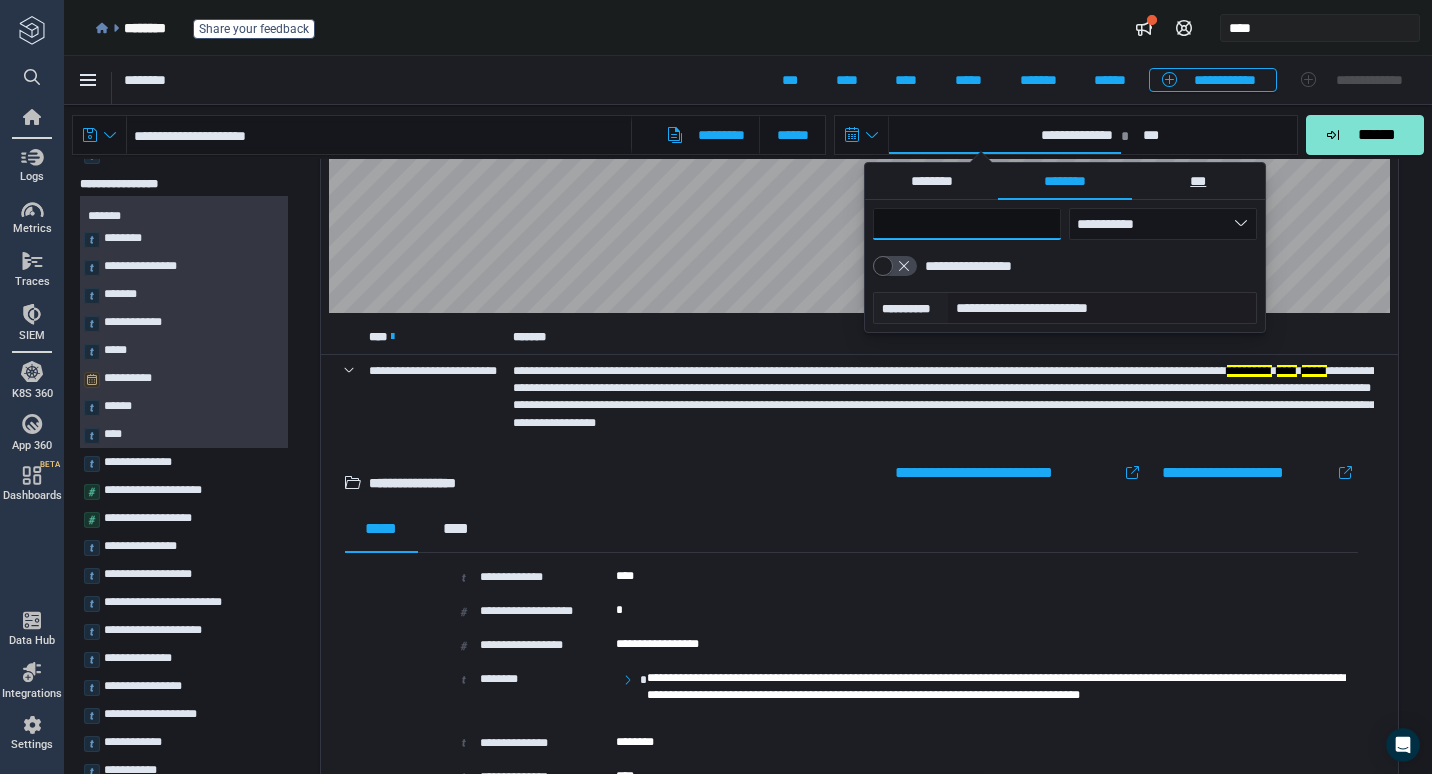type on "*" 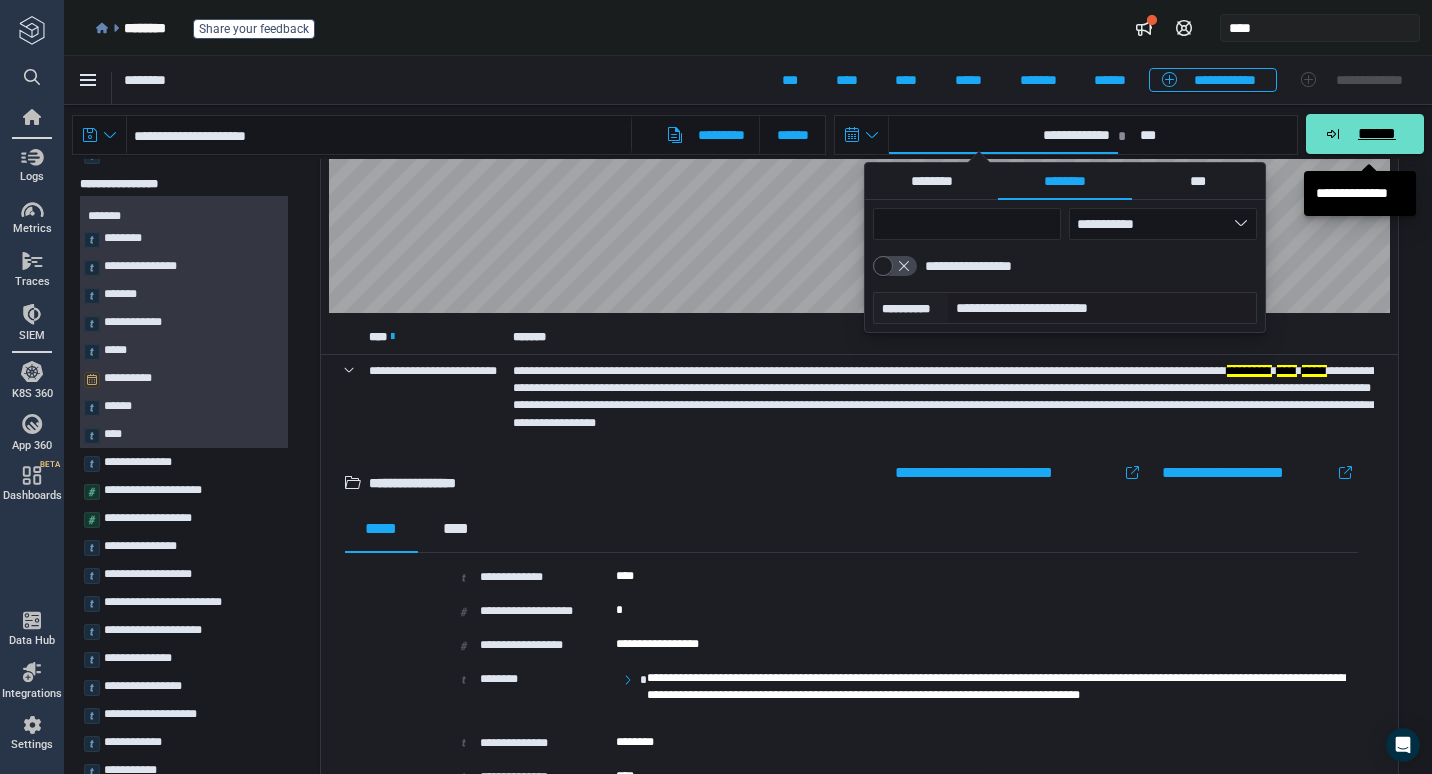 click on "******" at bounding box center (1376, 134) 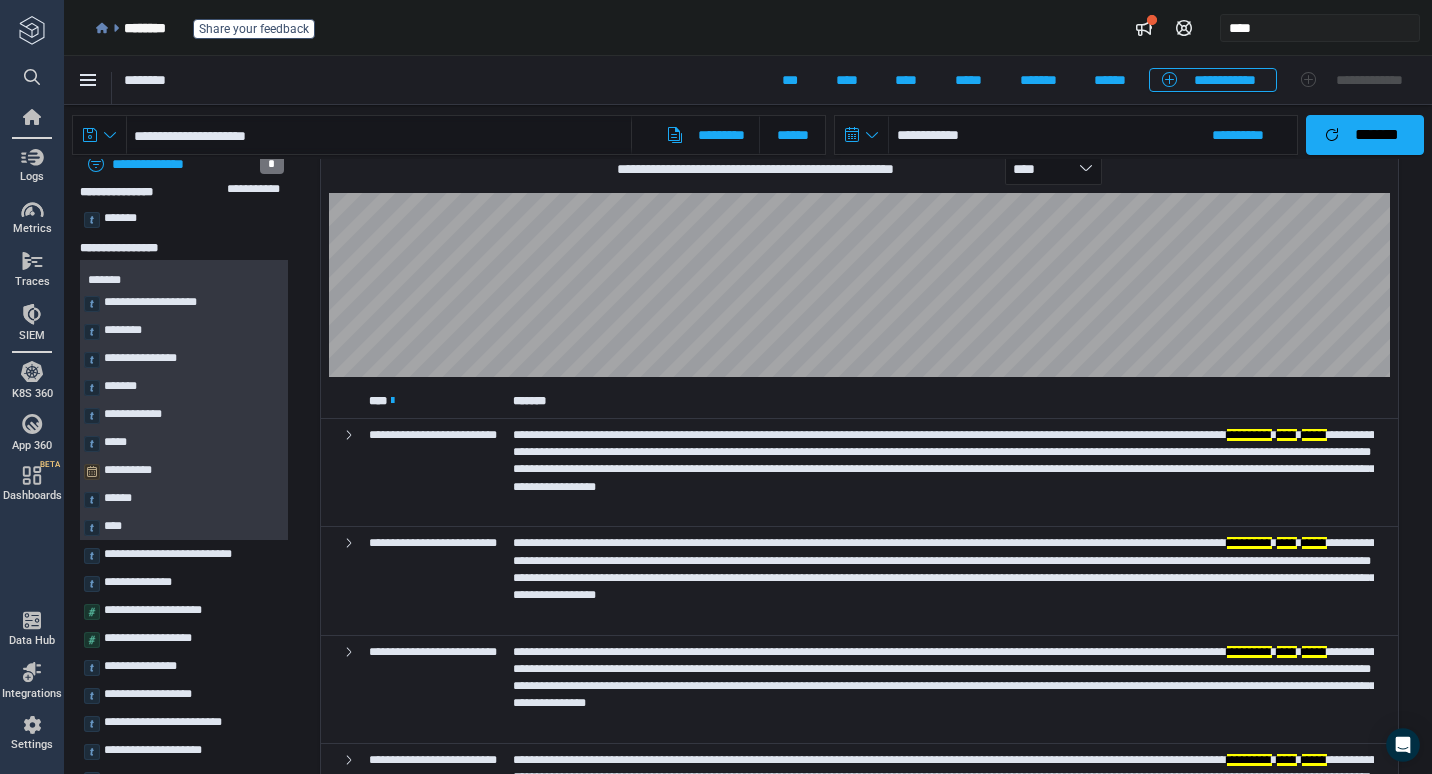 scroll, scrollTop: 0, scrollLeft: 0, axis: both 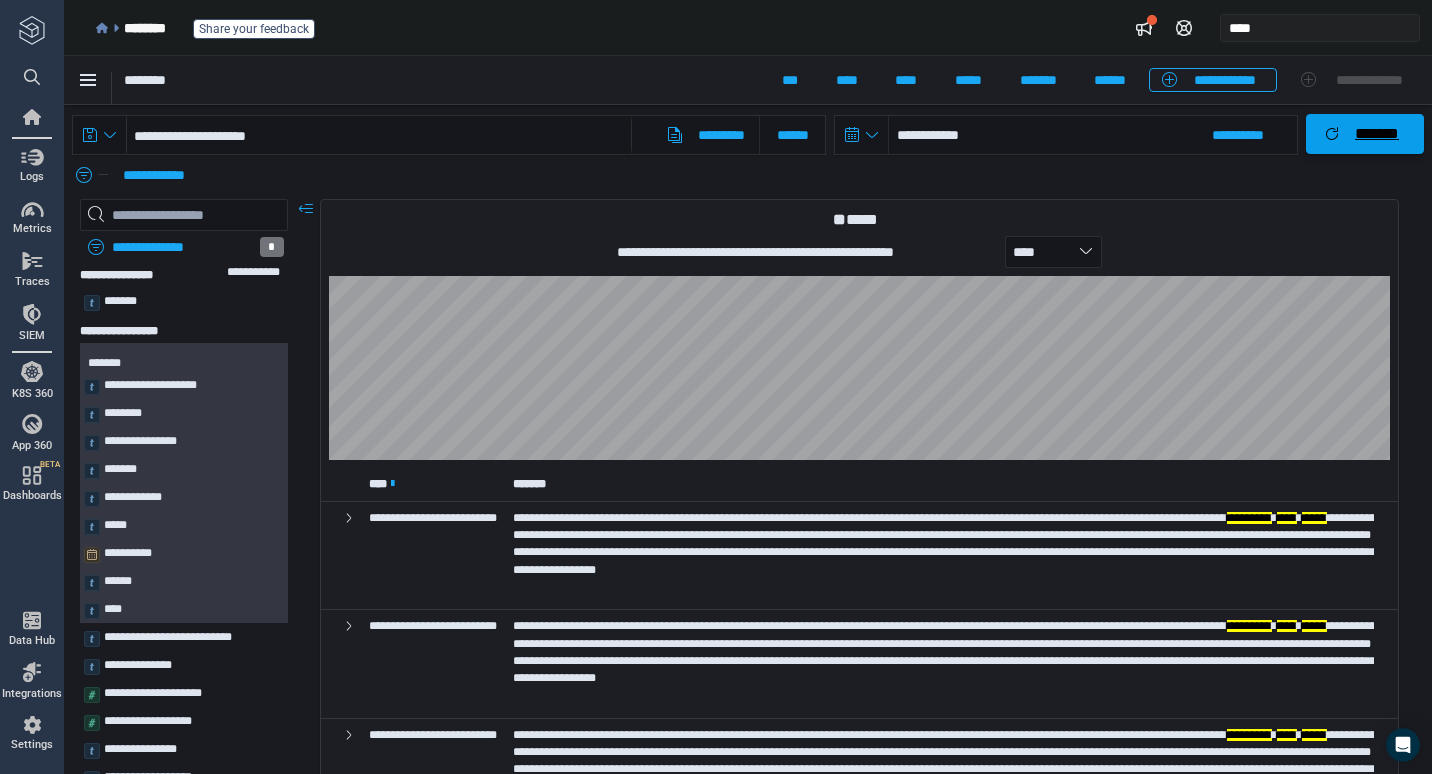 click on "*******" at bounding box center (1365, 134) 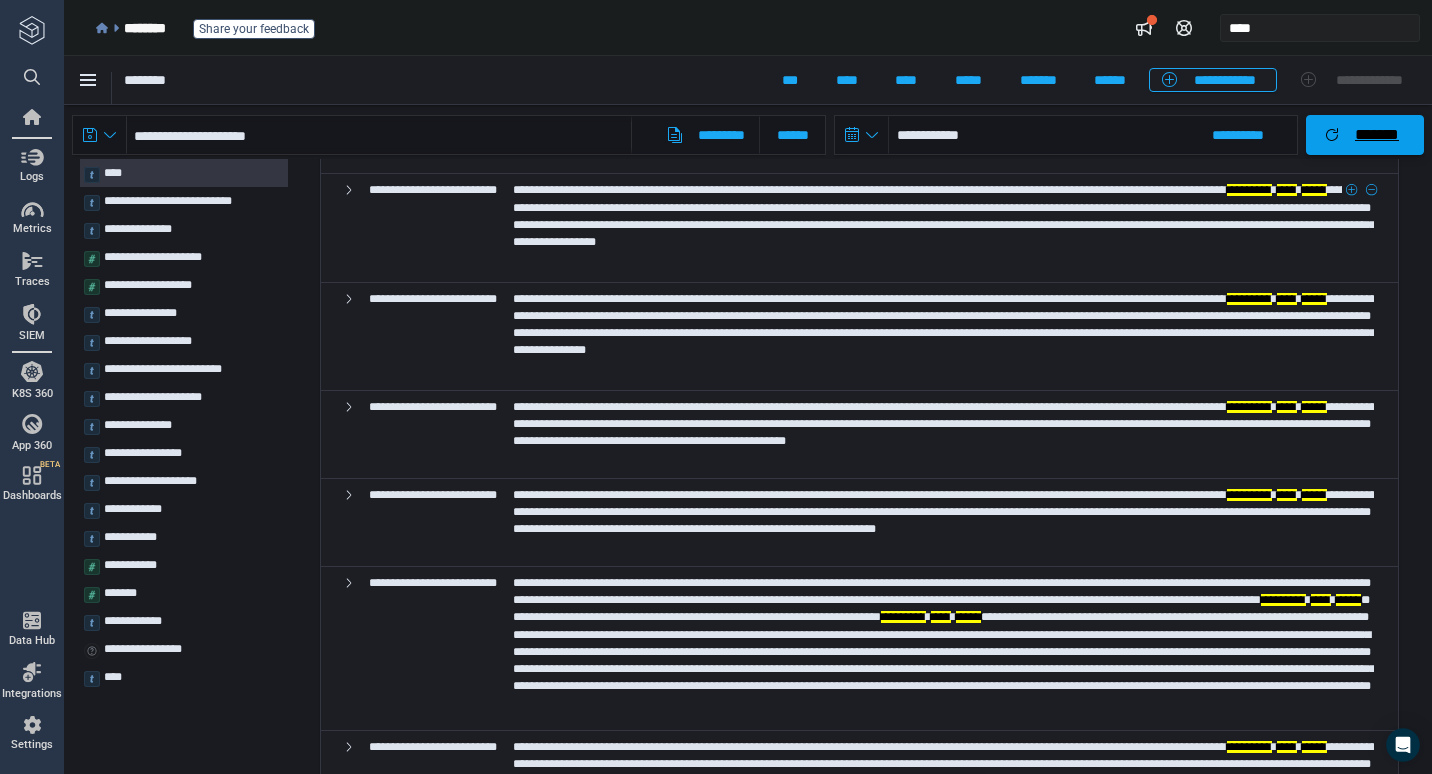 scroll, scrollTop: 437, scrollLeft: 0, axis: vertical 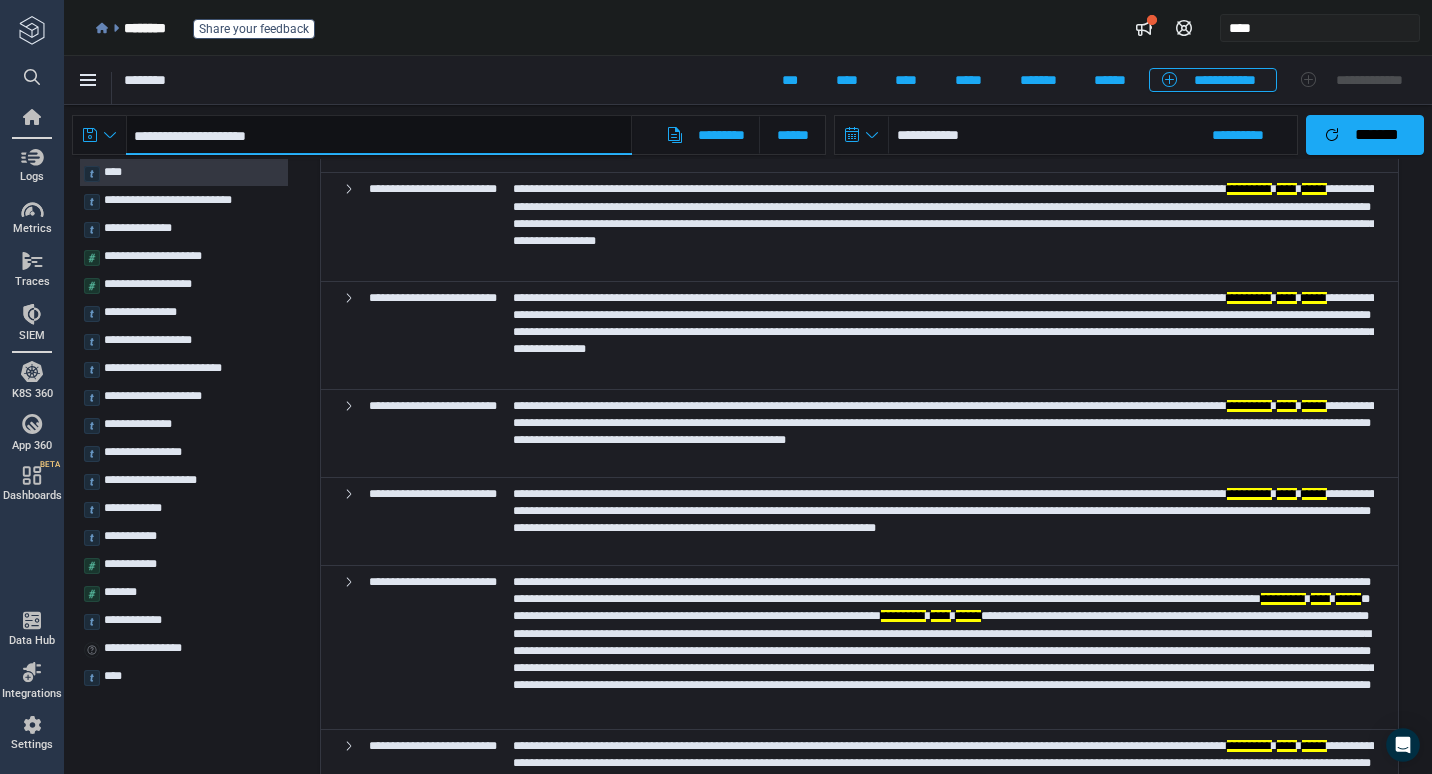 click on "**********" at bounding box center (379, 135) 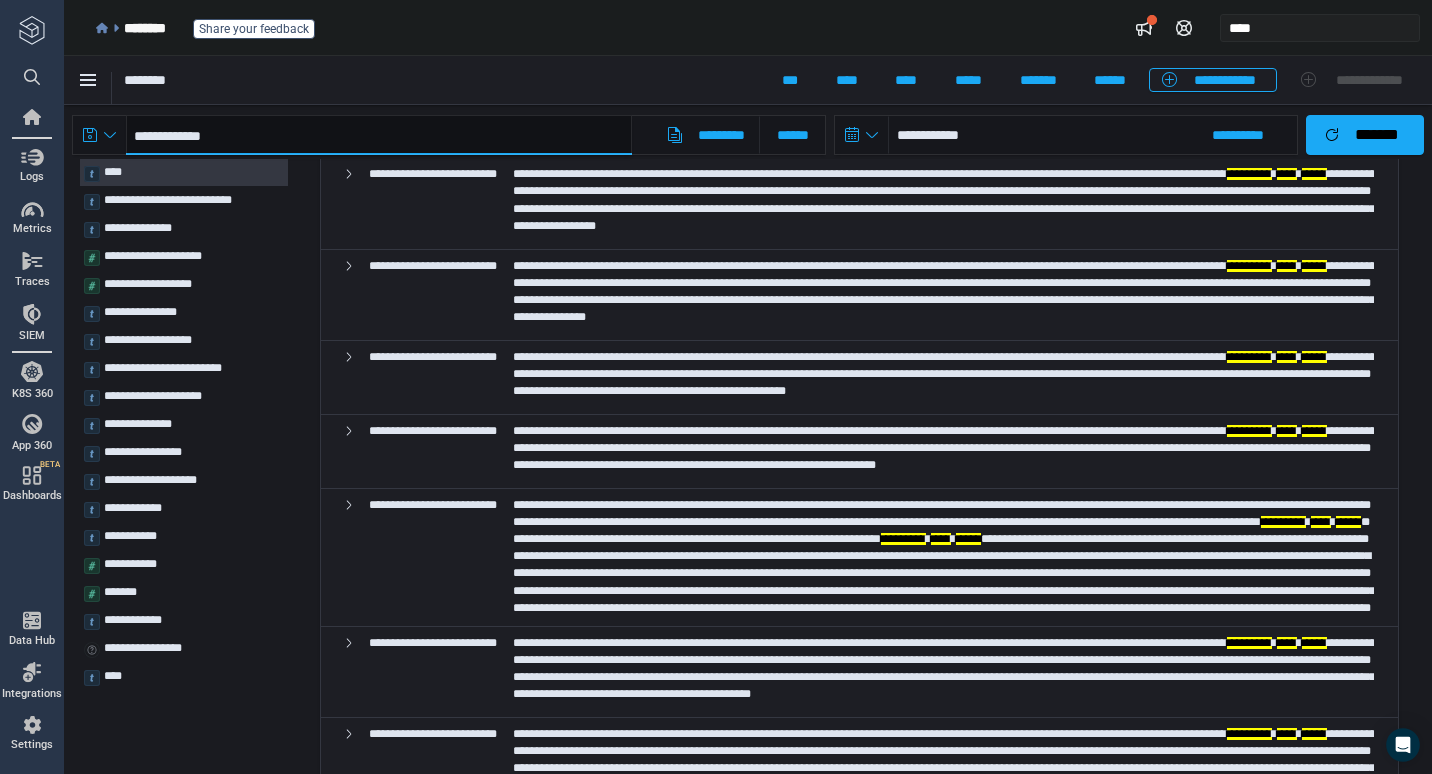 scroll, scrollTop: 0, scrollLeft: 0, axis: both 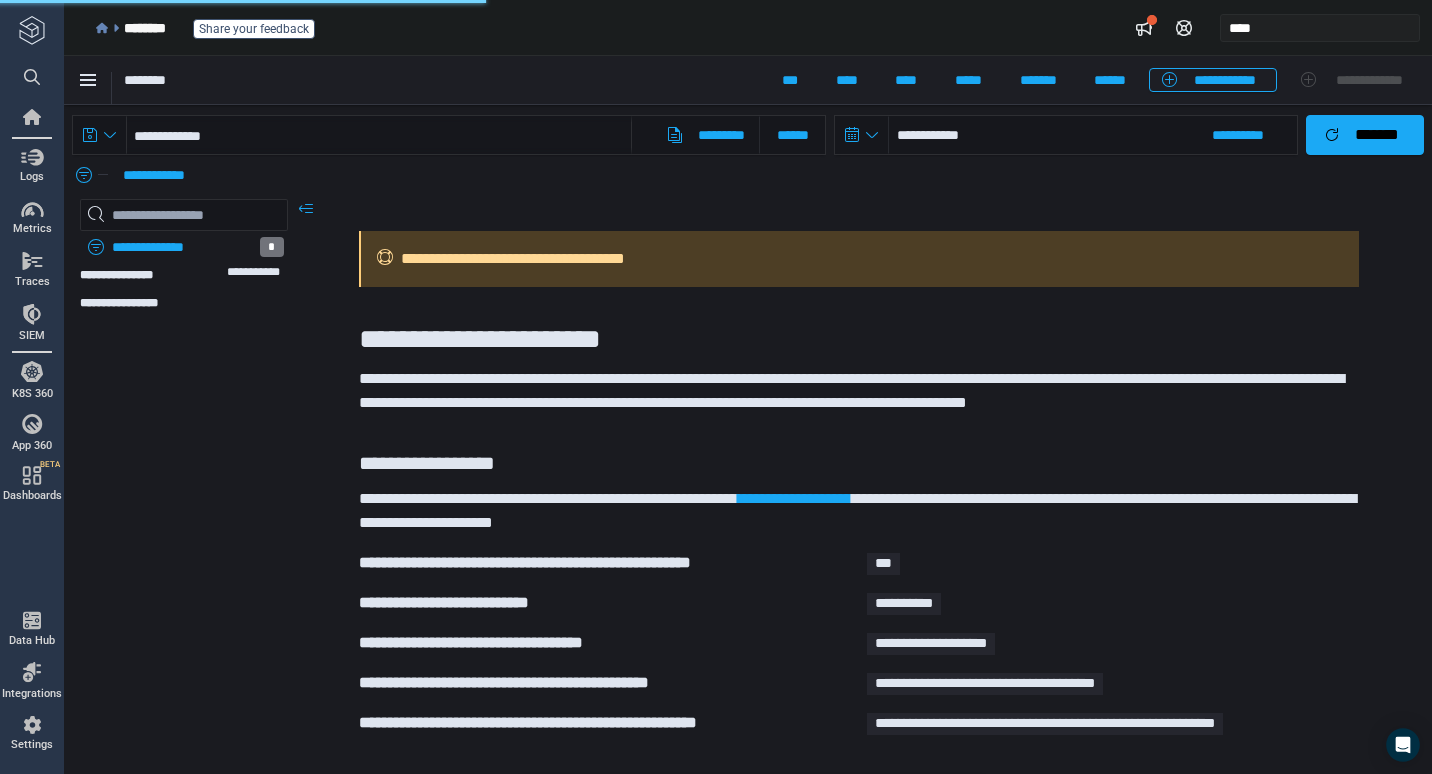click on "**********" at bounding box center [859, 339] 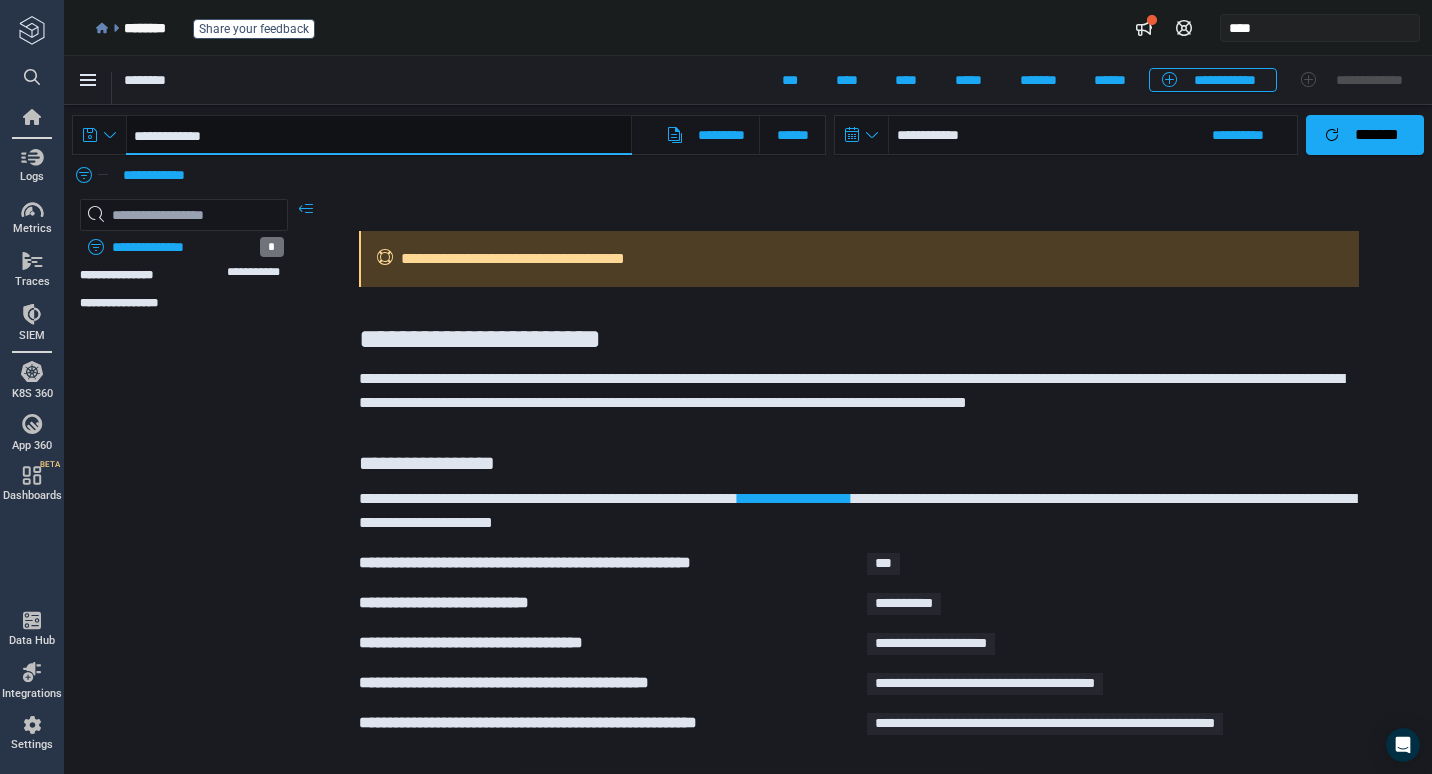 click on "**********" at bounding box center [379, 135] 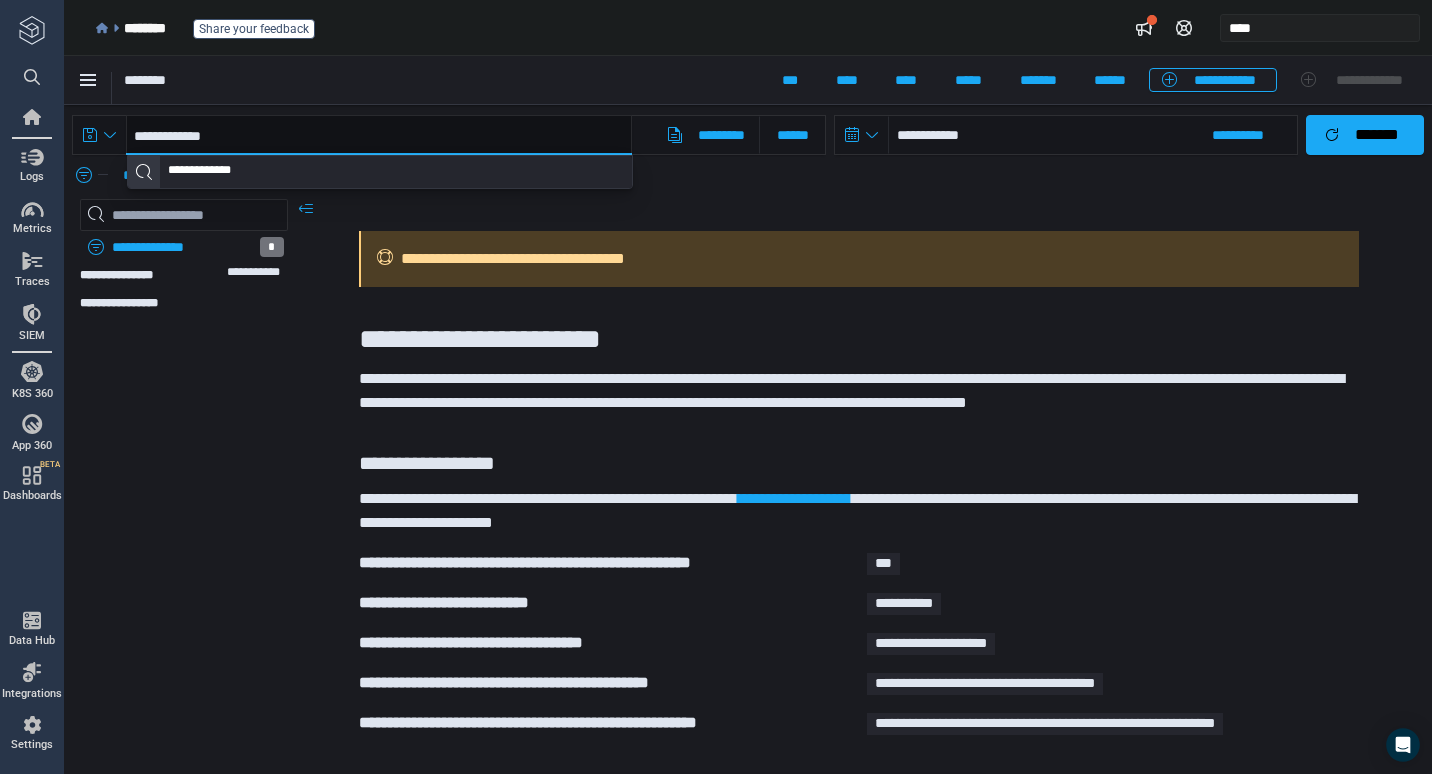 click on "**********" at bounding box center [379, 135] 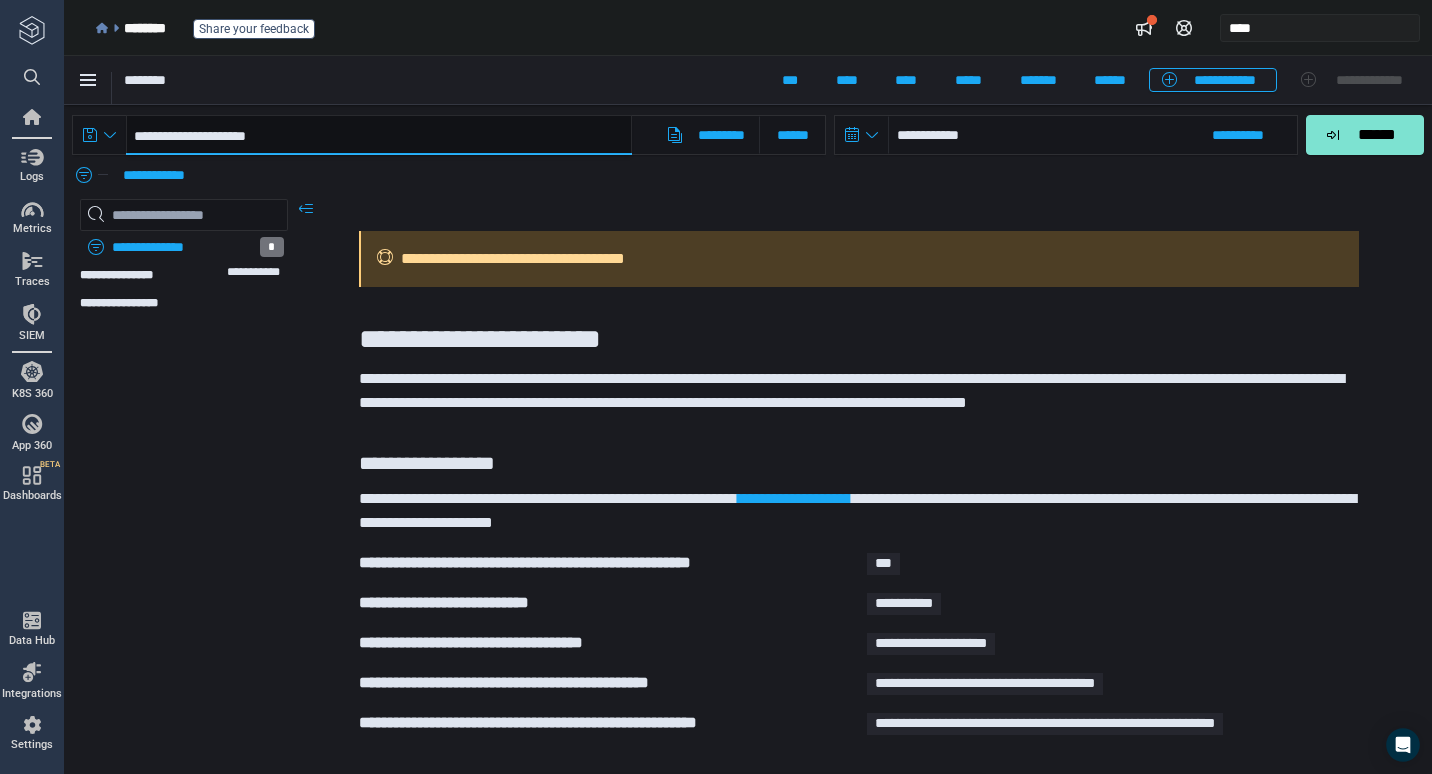 type on "**********" 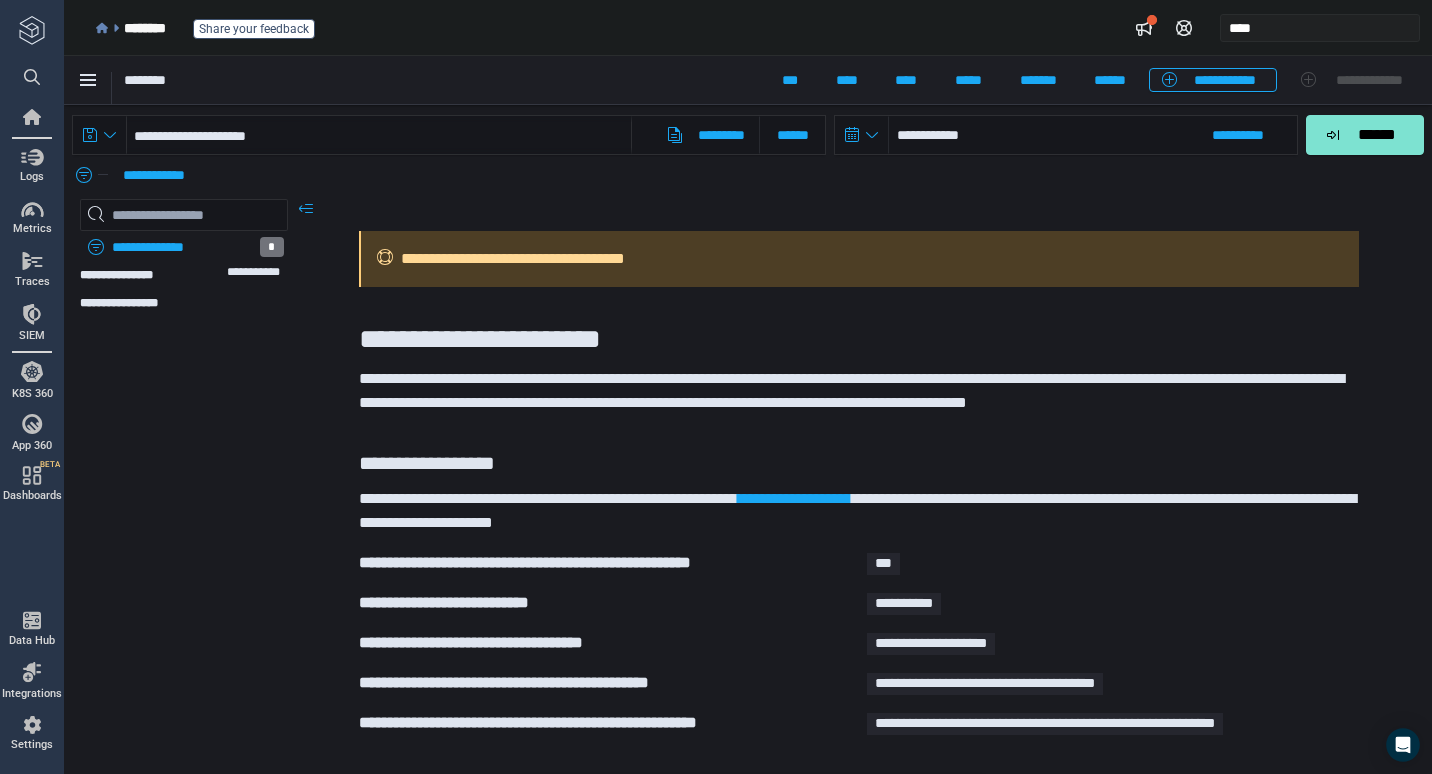 click on "**********" at bounding box center (1133, 135) 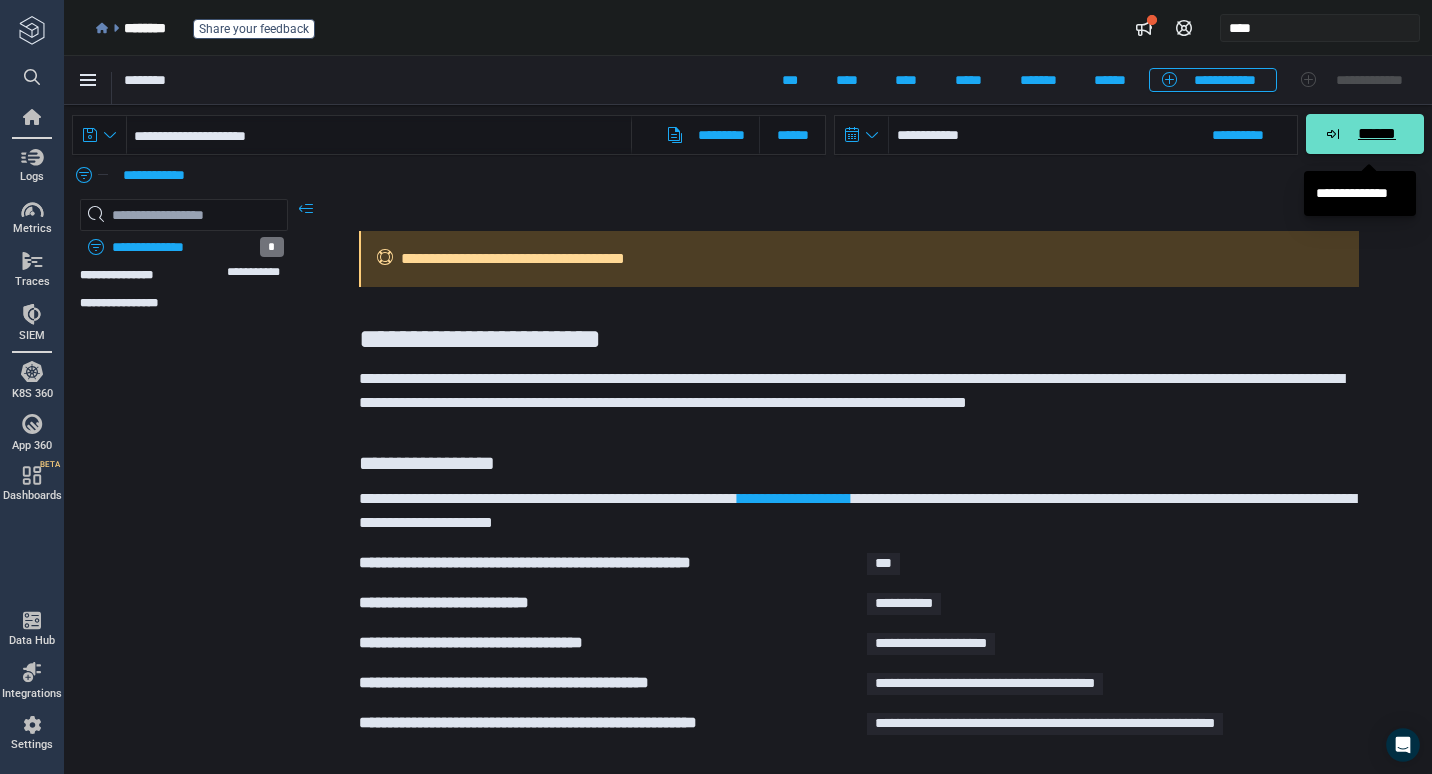 click on "******" at bounding box center (1376, 134) 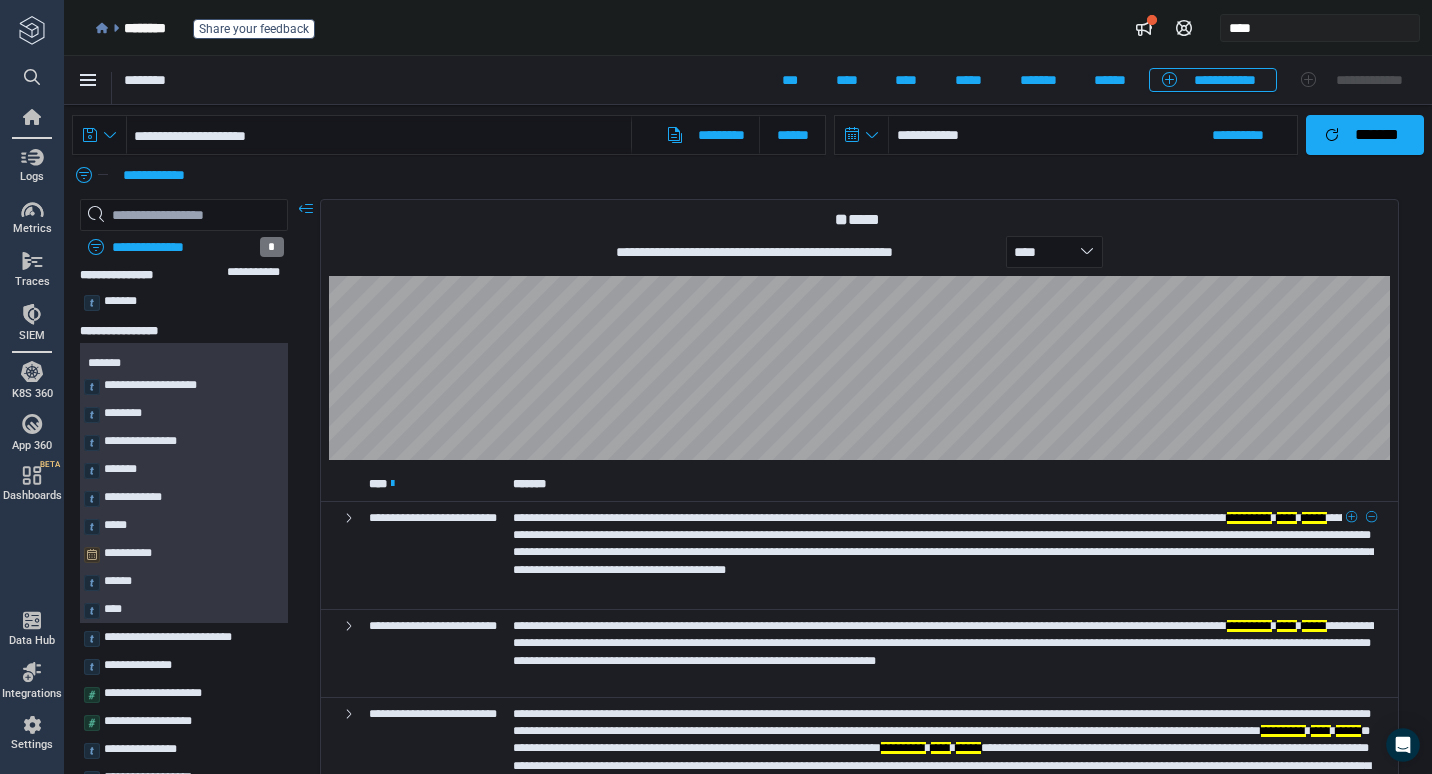 click on "**********" at bounding box center [945, 543] 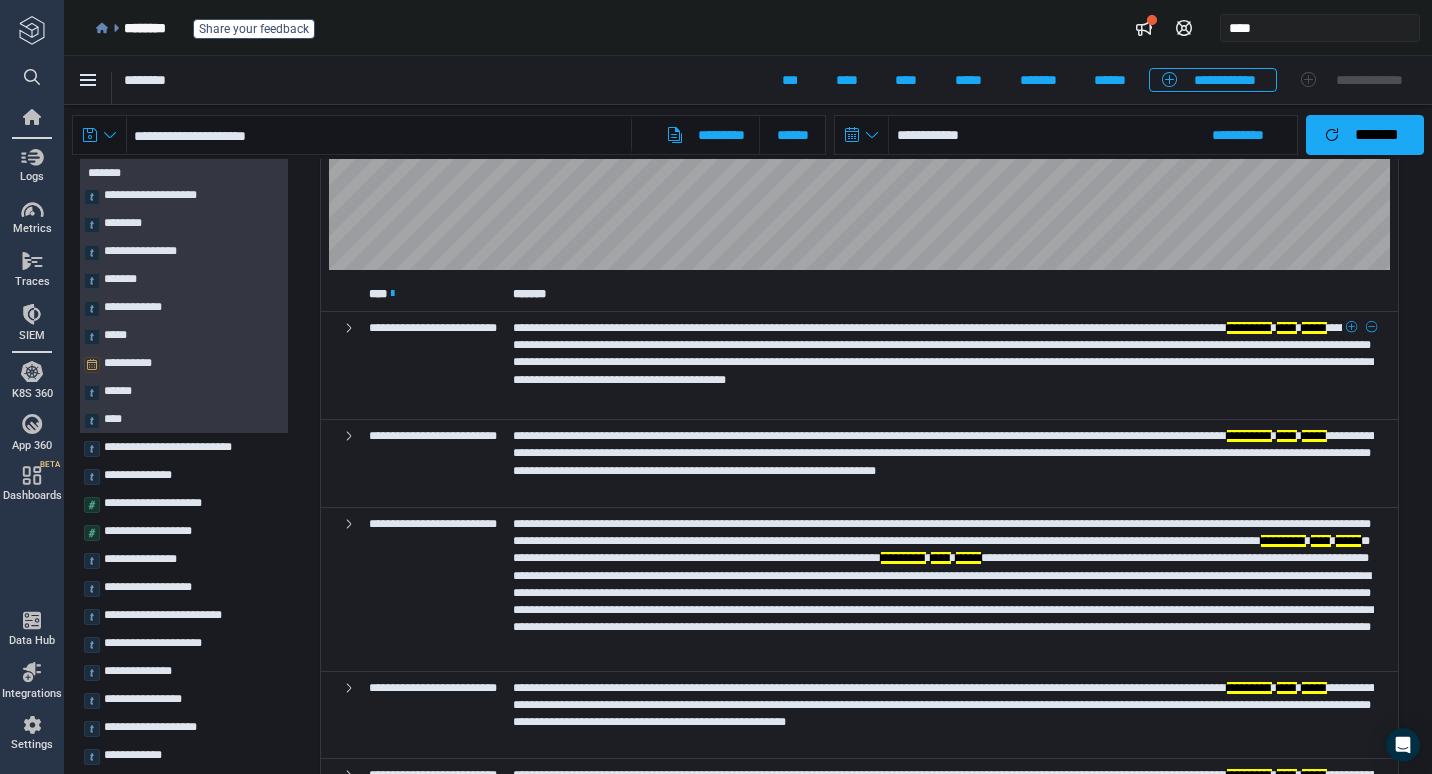 scroll, scrollTop: 189, scrollLeft: 0, axis: vertical 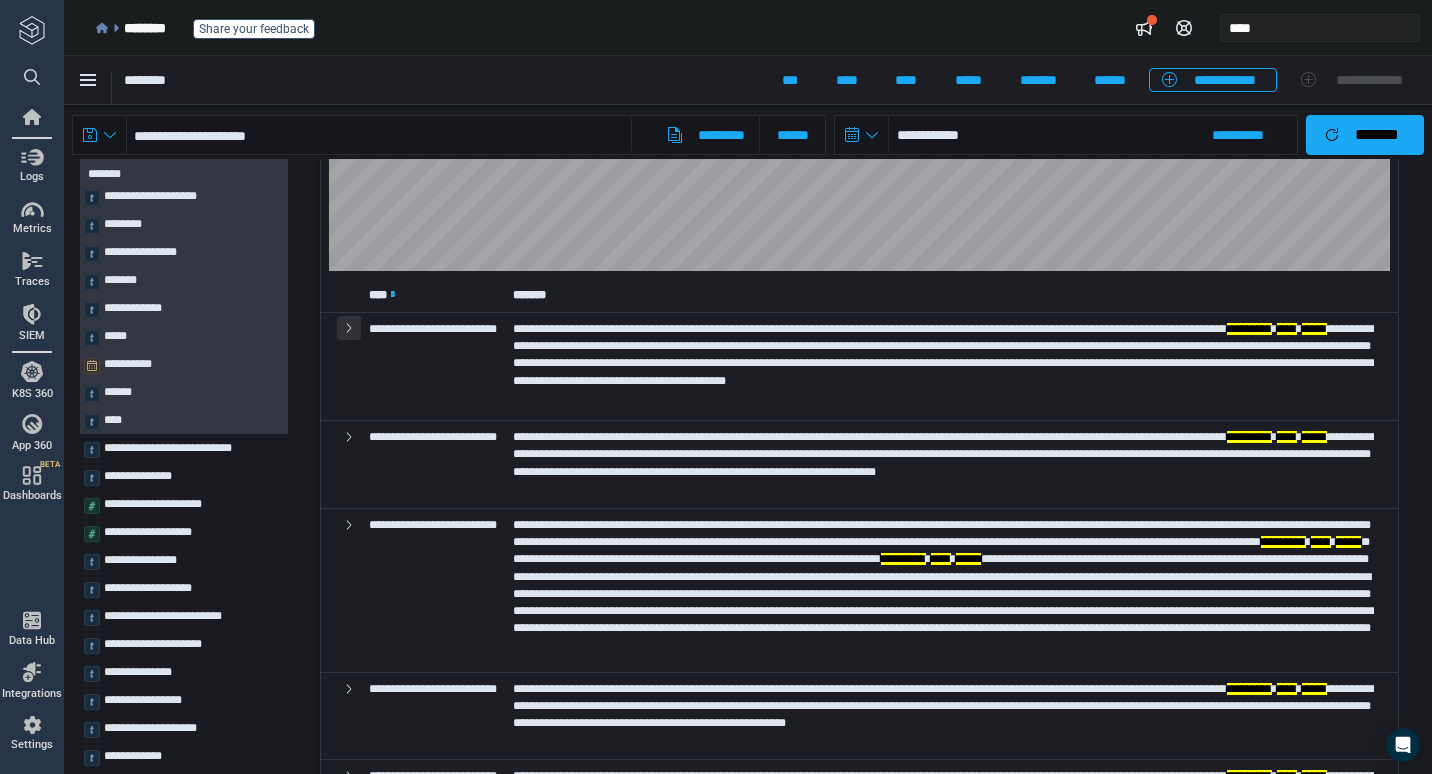 click 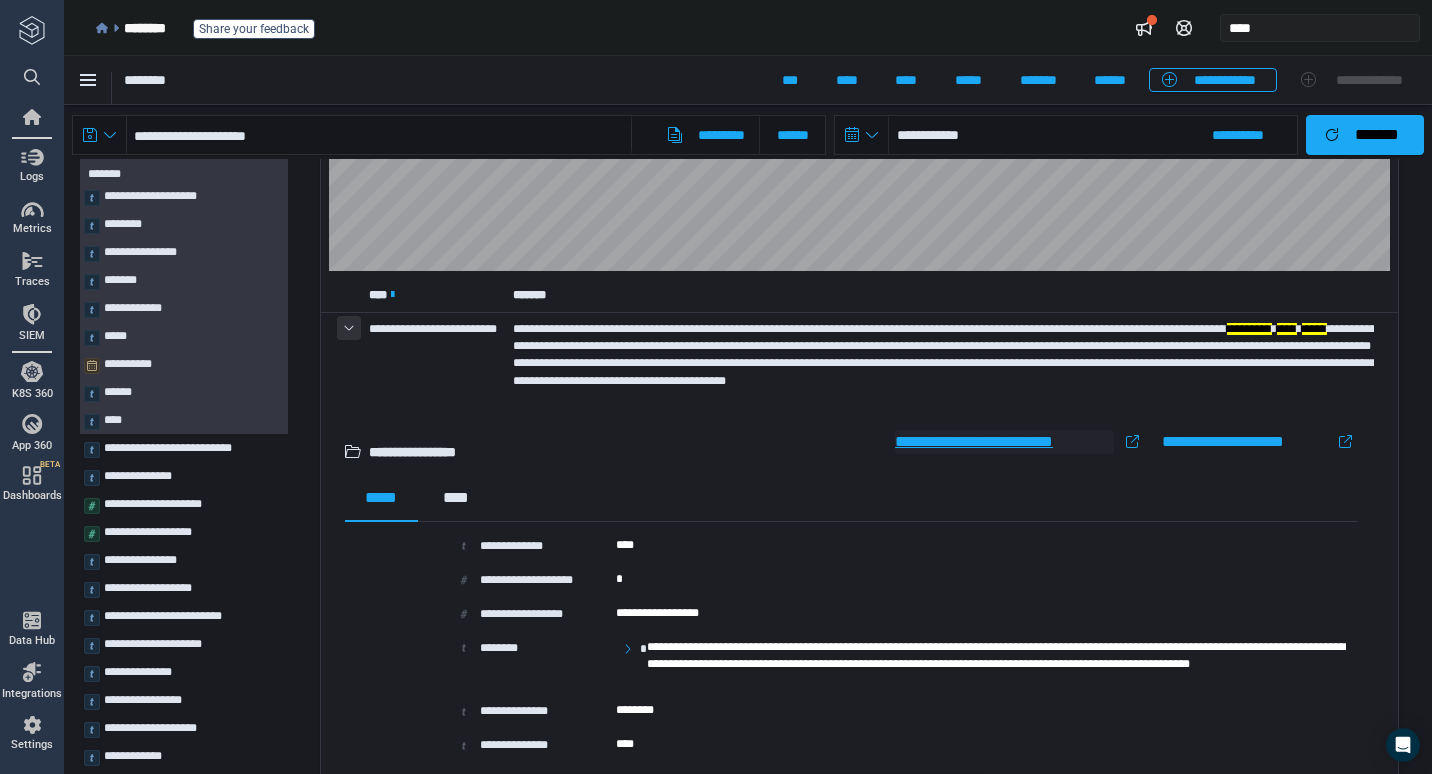 type 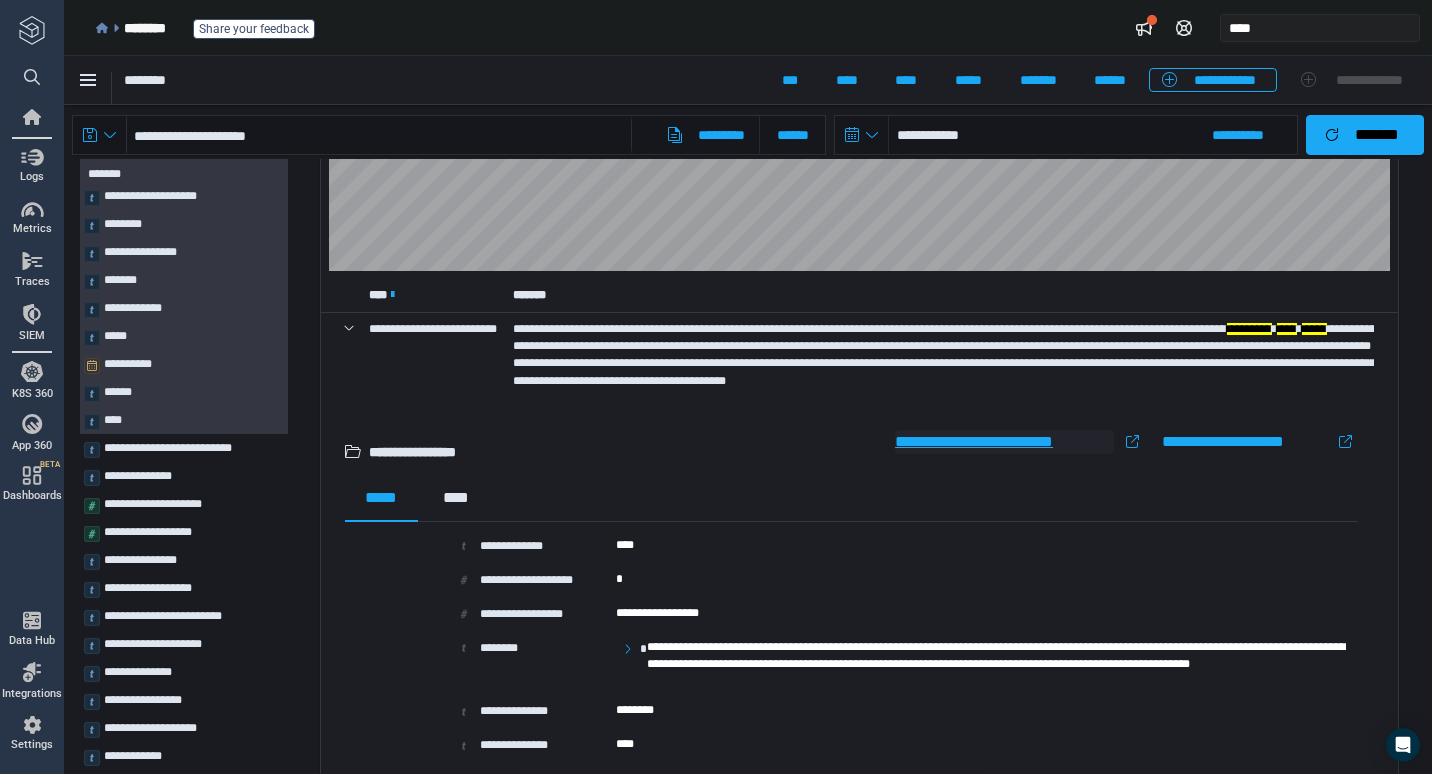 click on "**********" at bounding box center (1004, 442) 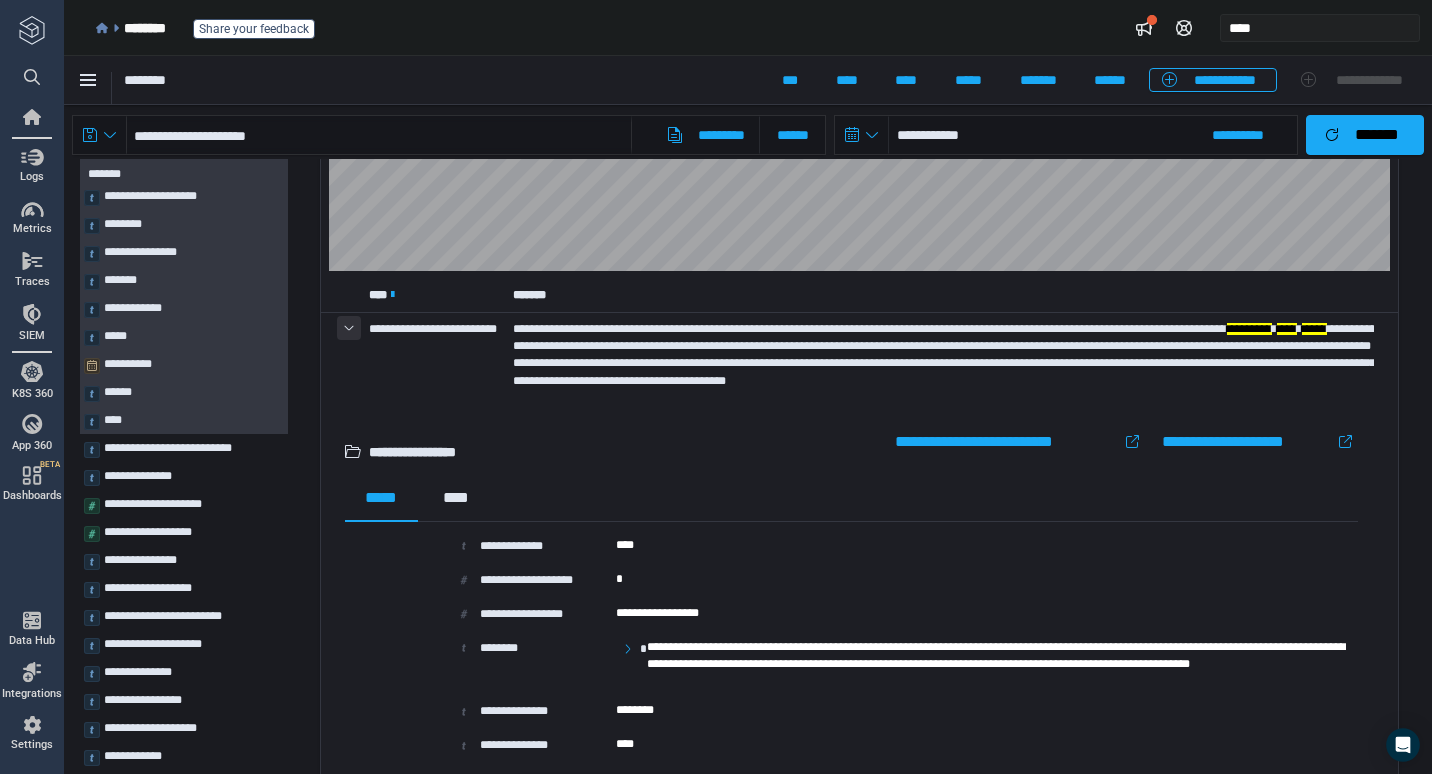 click 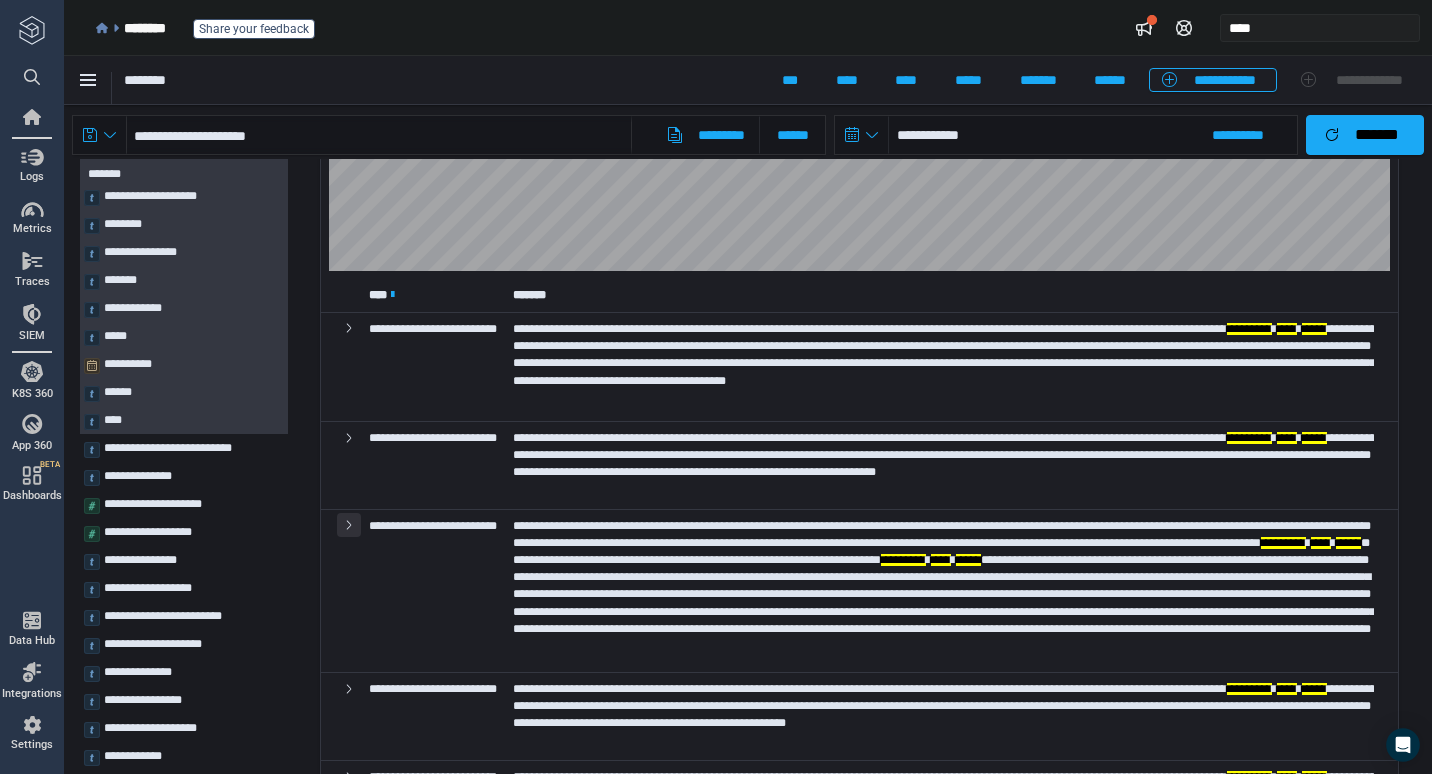 click 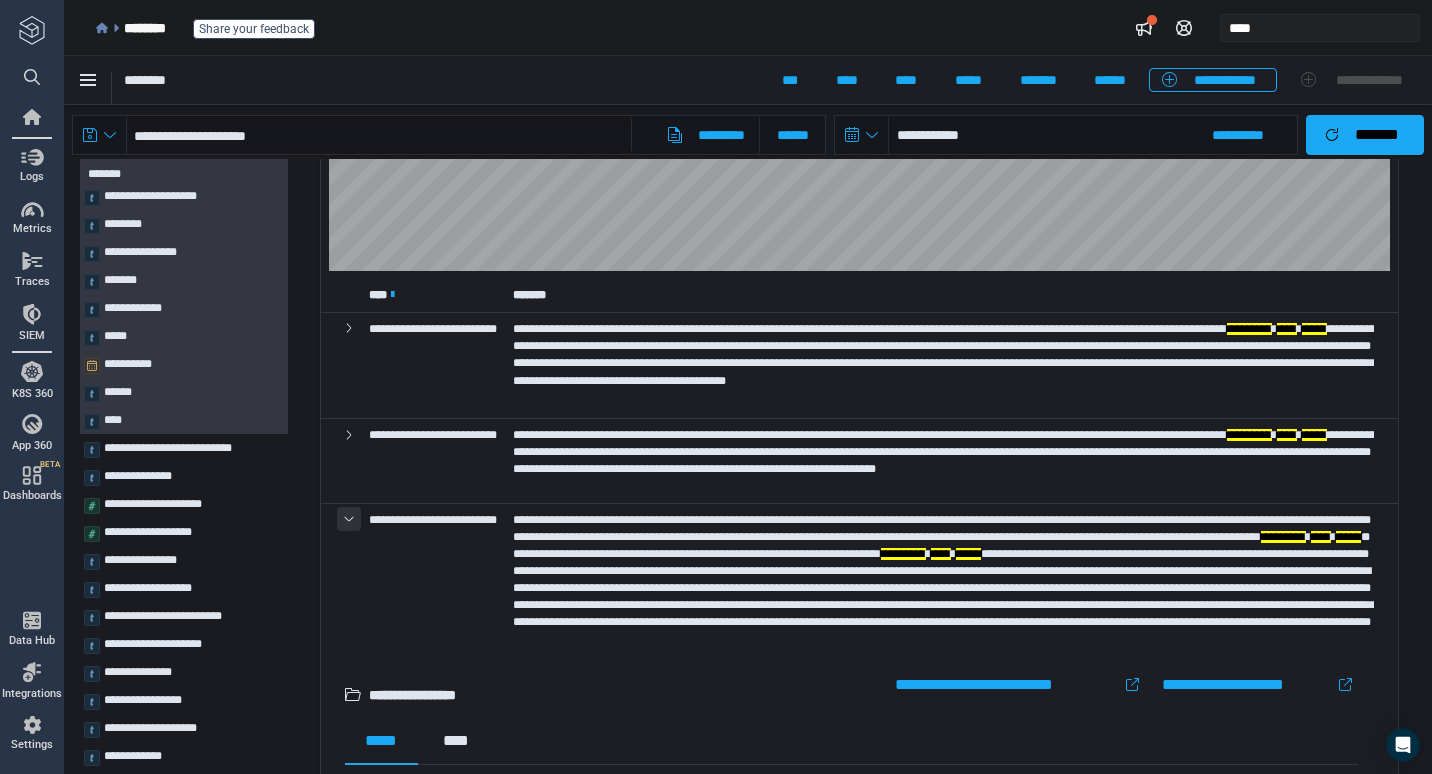 click 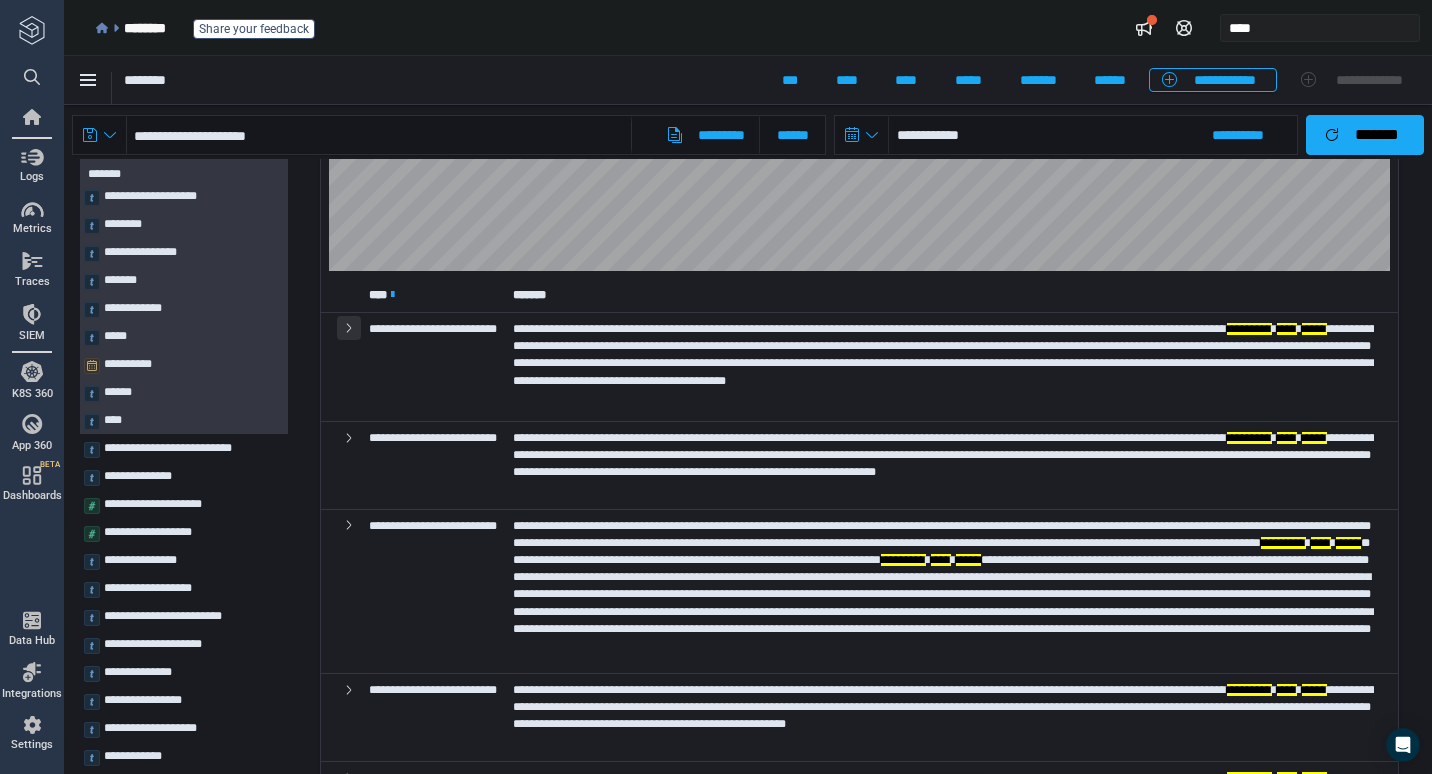 click 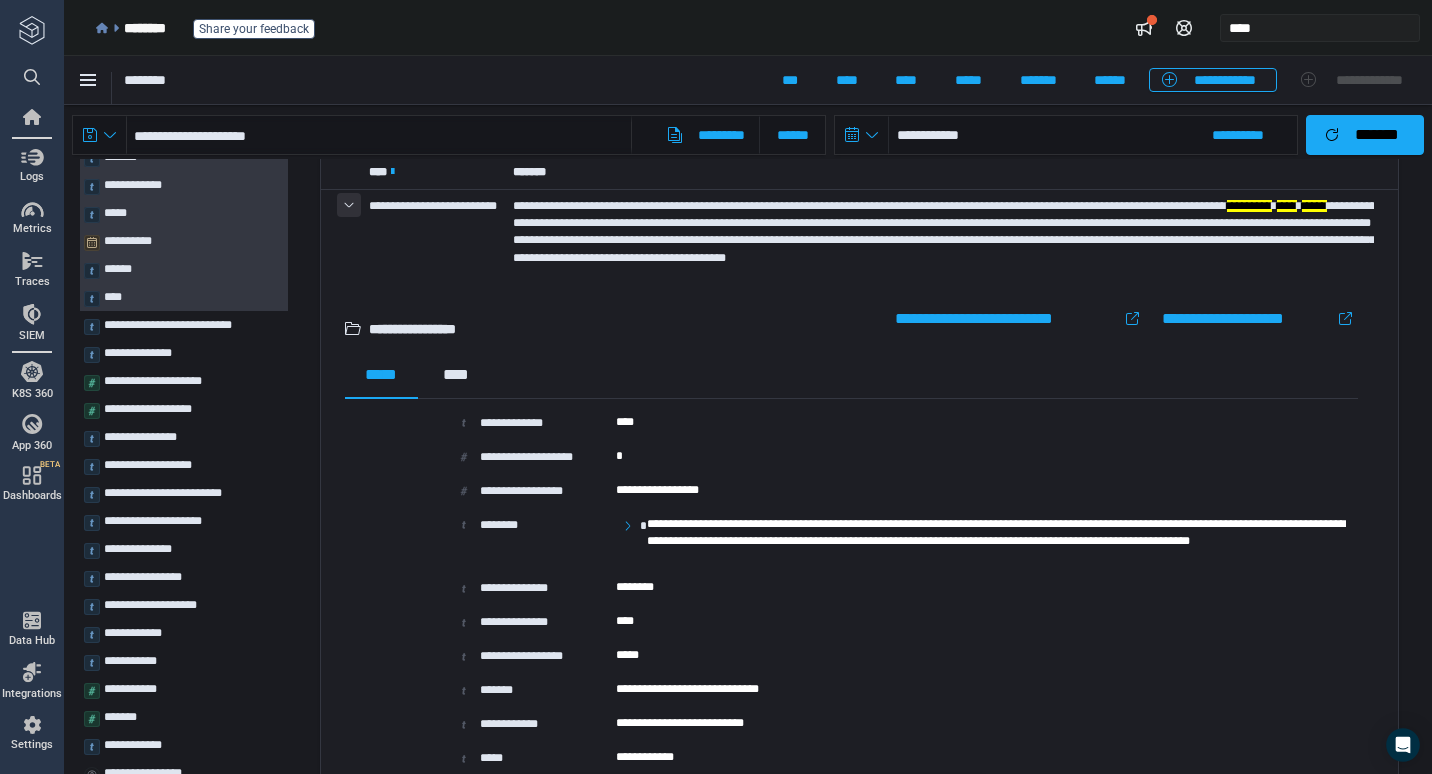 scroll, scrollTop: 313, scrollLeft: 0, axis: vertical 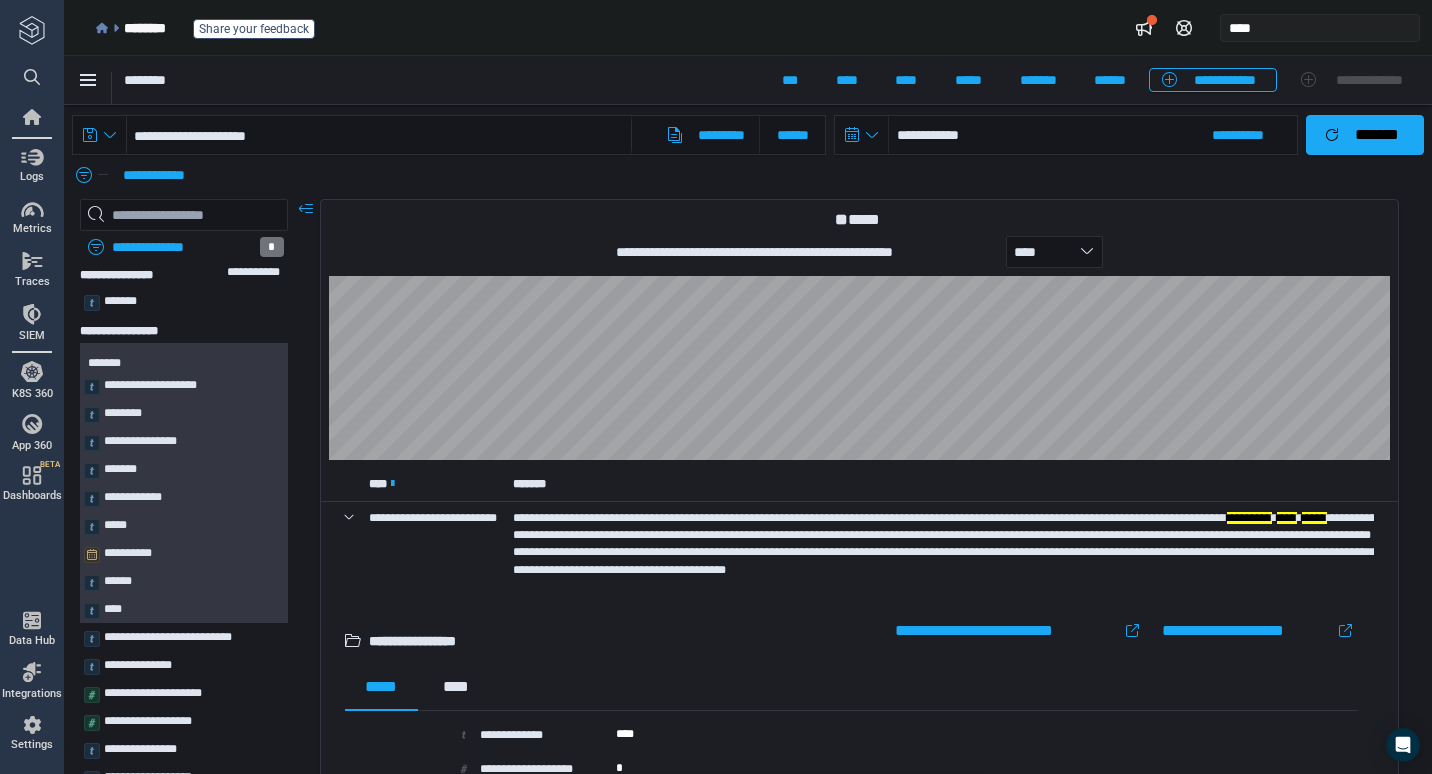 click at bounding box center (349, 554) 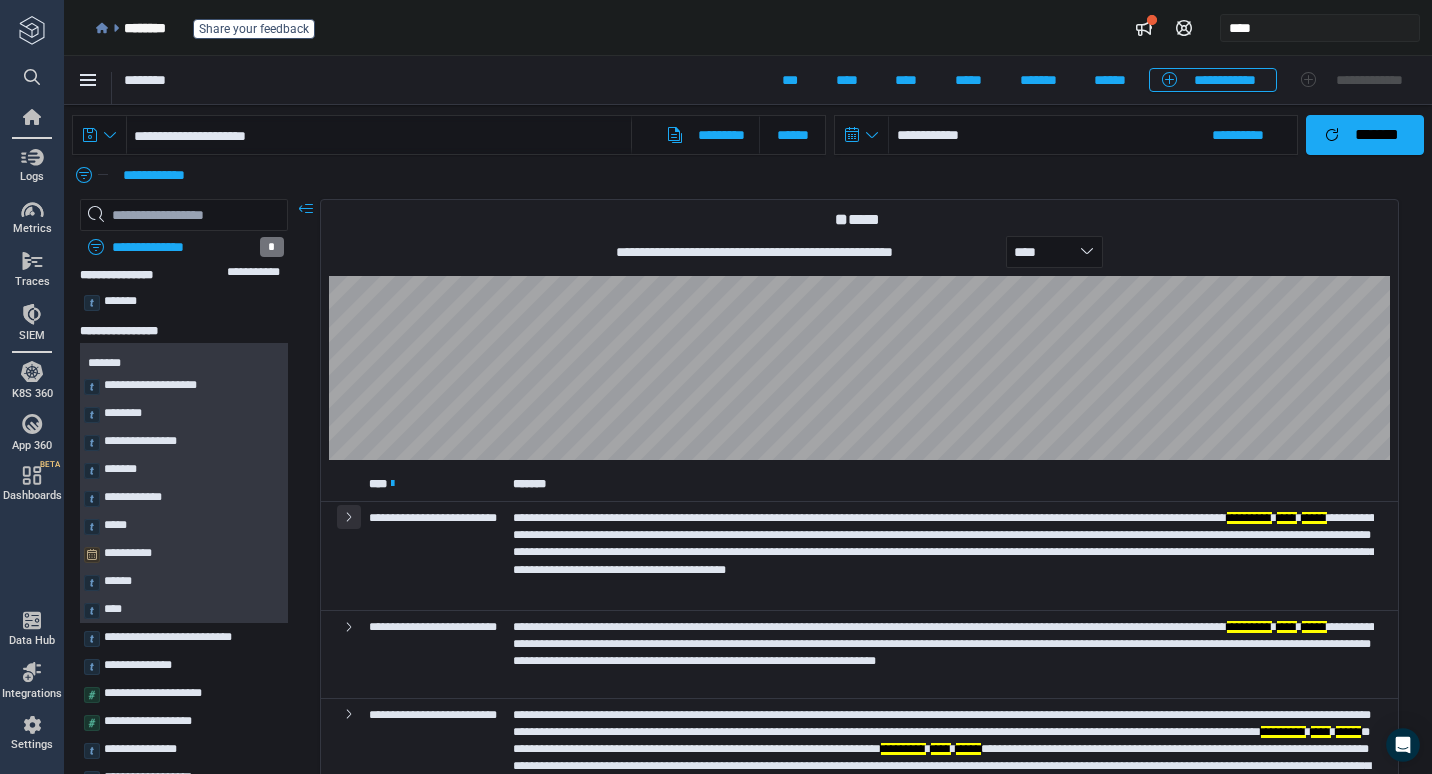 click at bounding box center (349, 517) 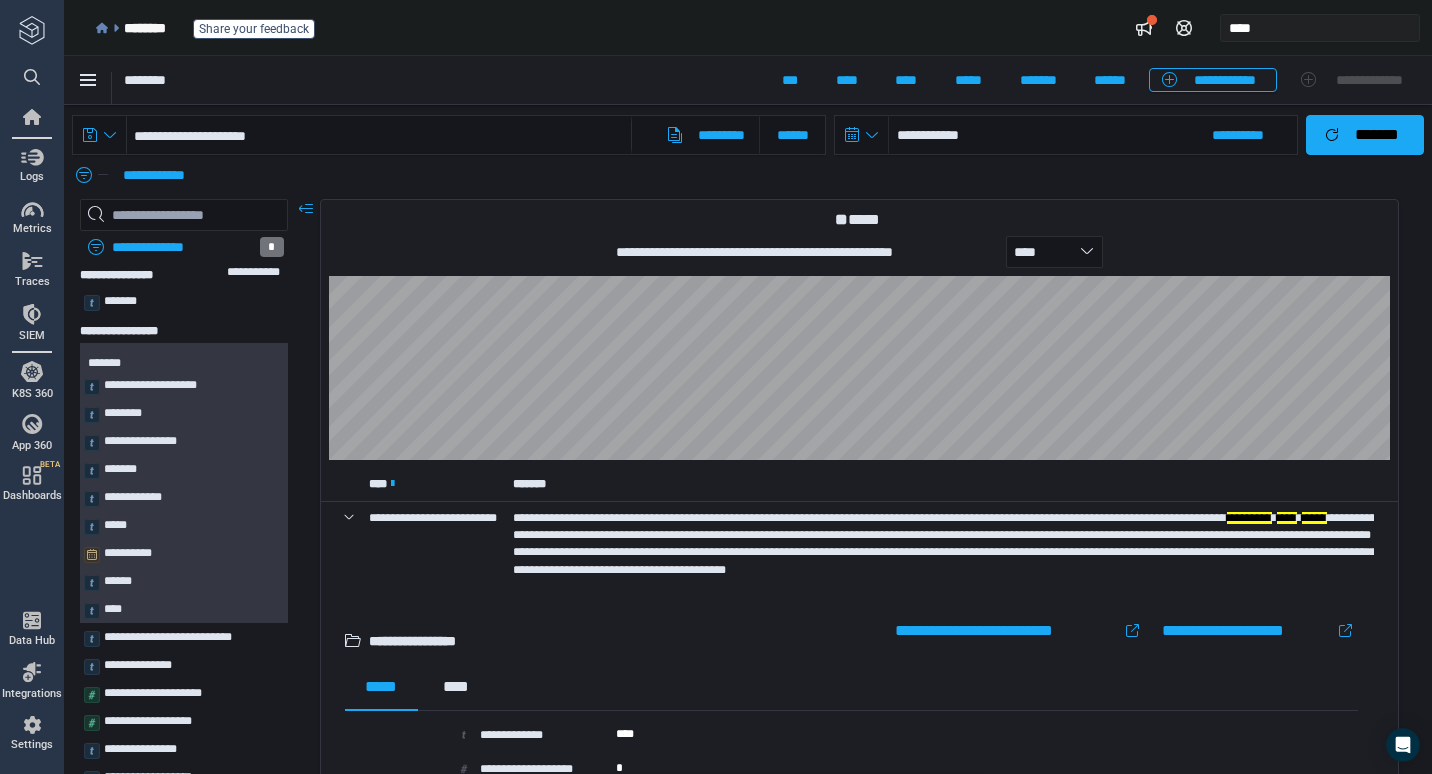 click at bounding box center [349, 554] 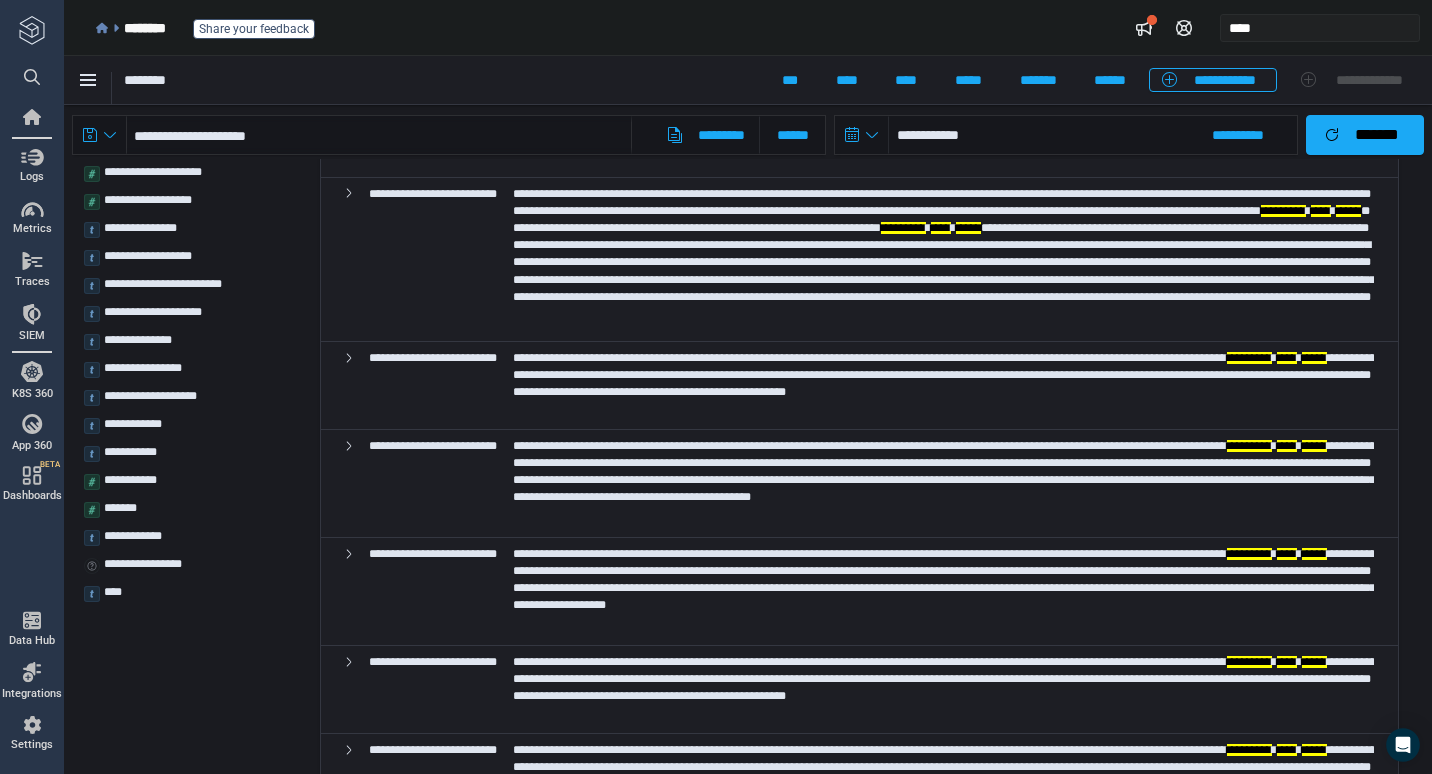 scroll, scrollTop: 0, scrollLeft: 0, axis: both 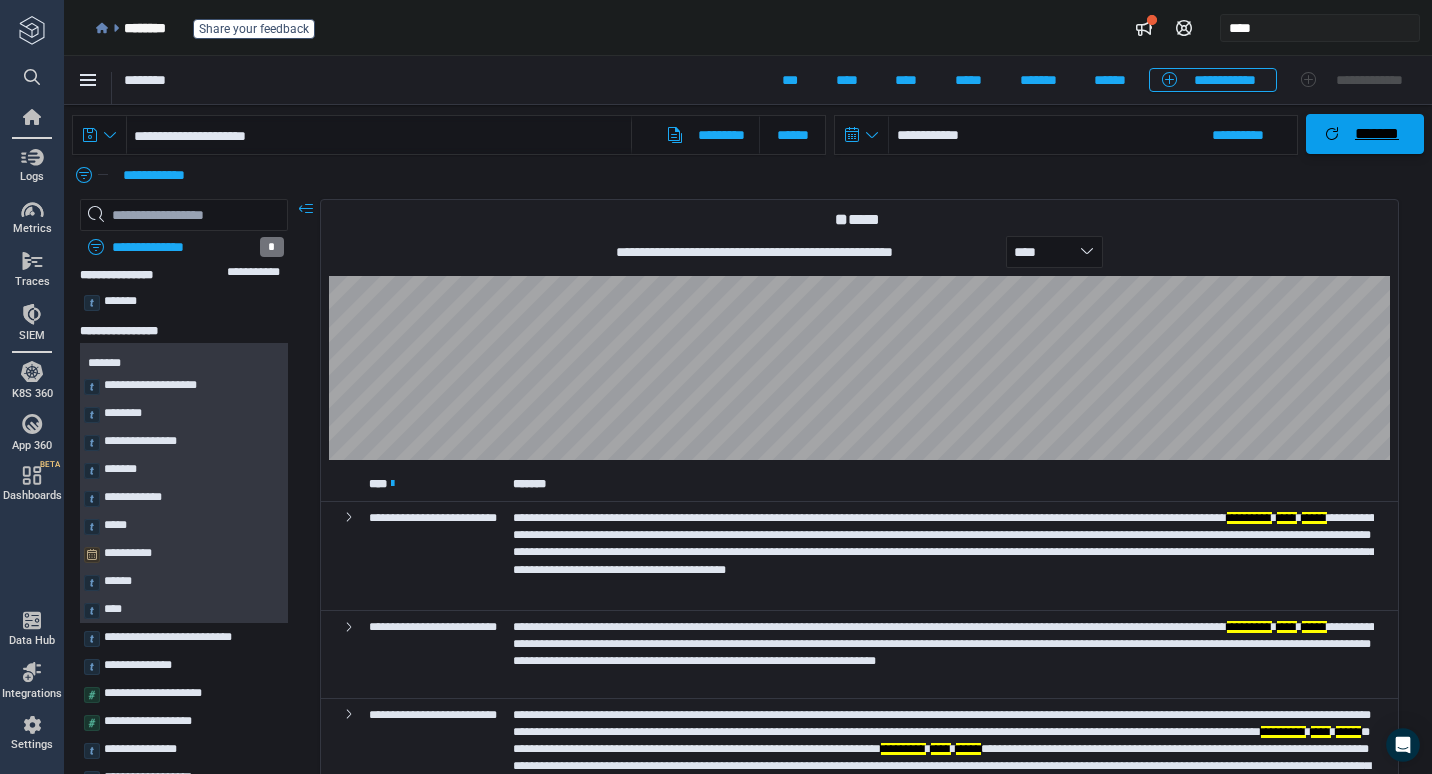 click on "*******" at bounding box center [1377, 134] 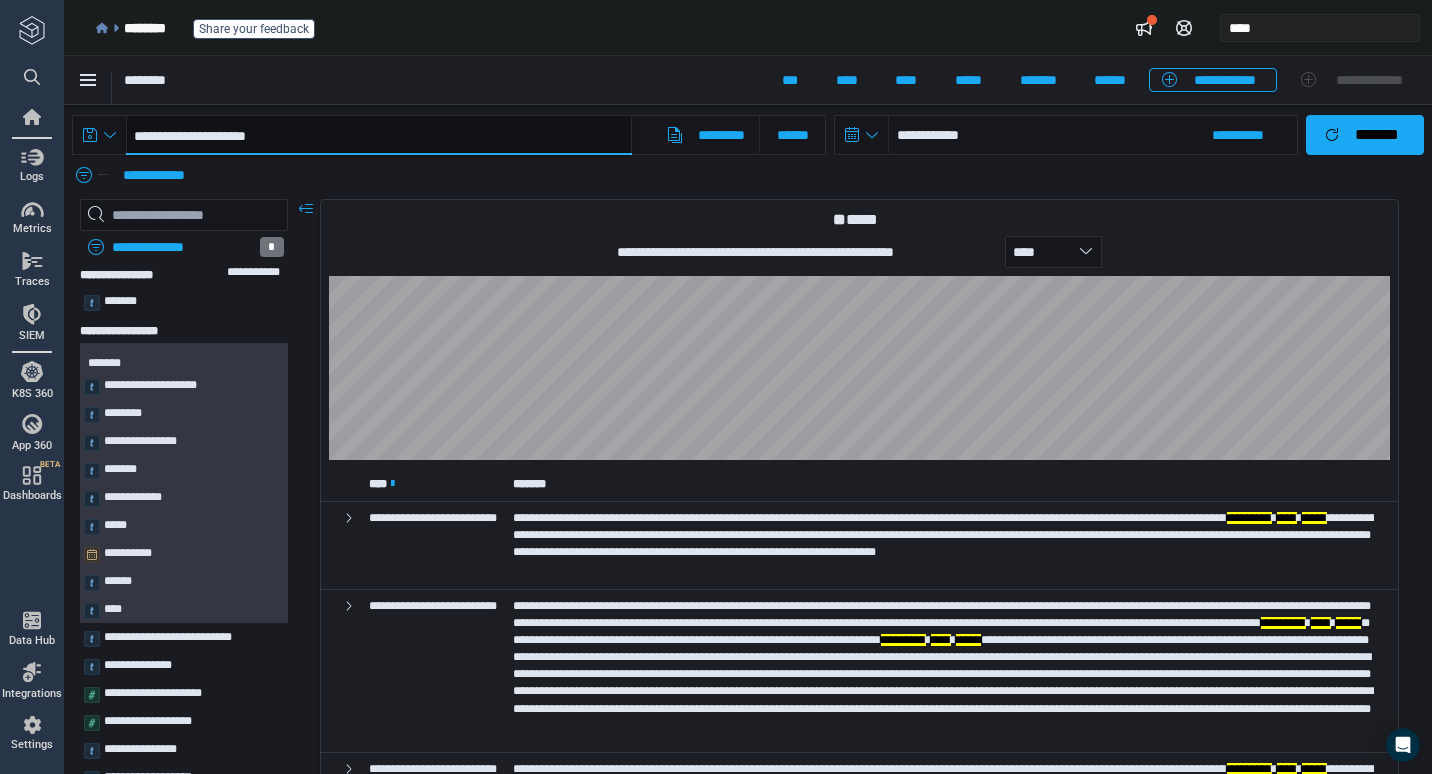 click on "**********" at bounding box center (379, 135) 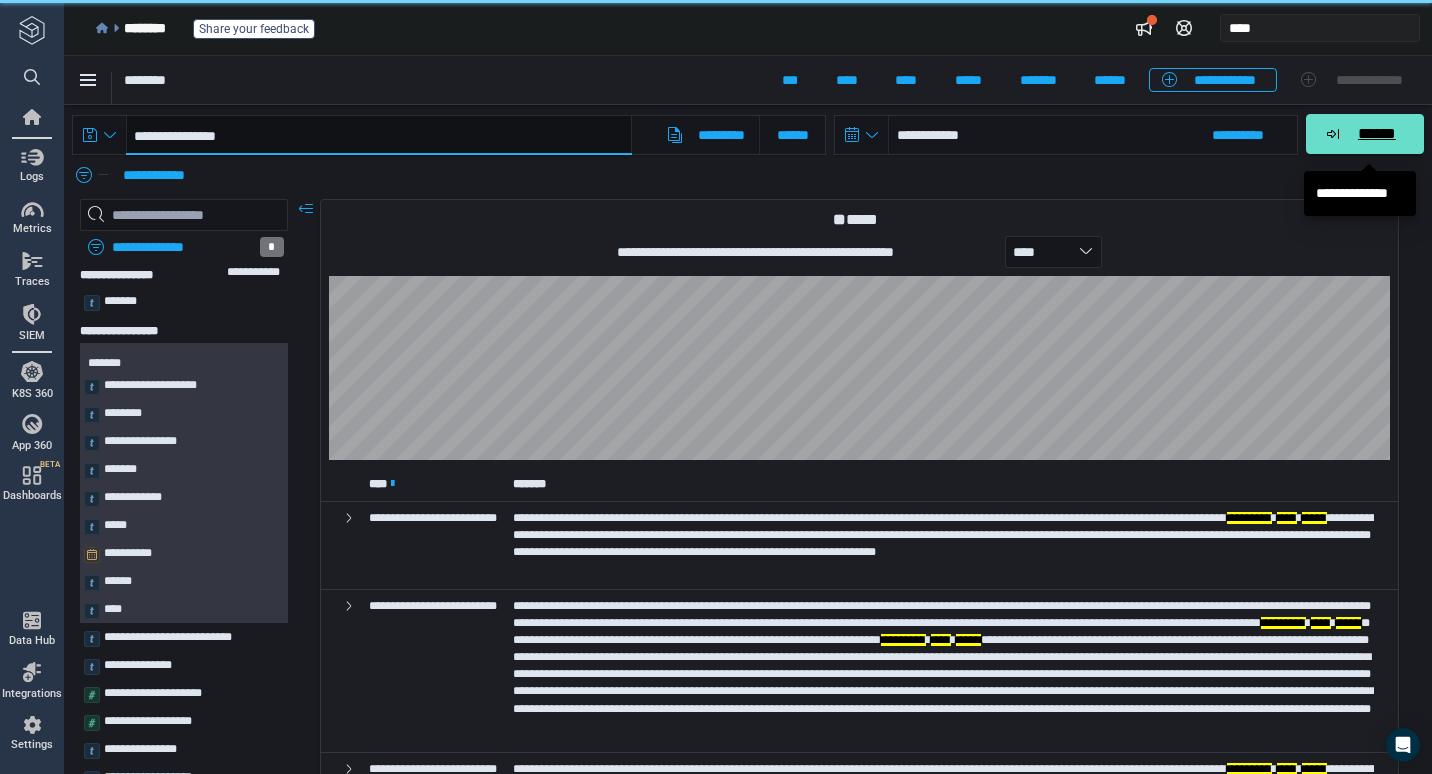 type on "**********" 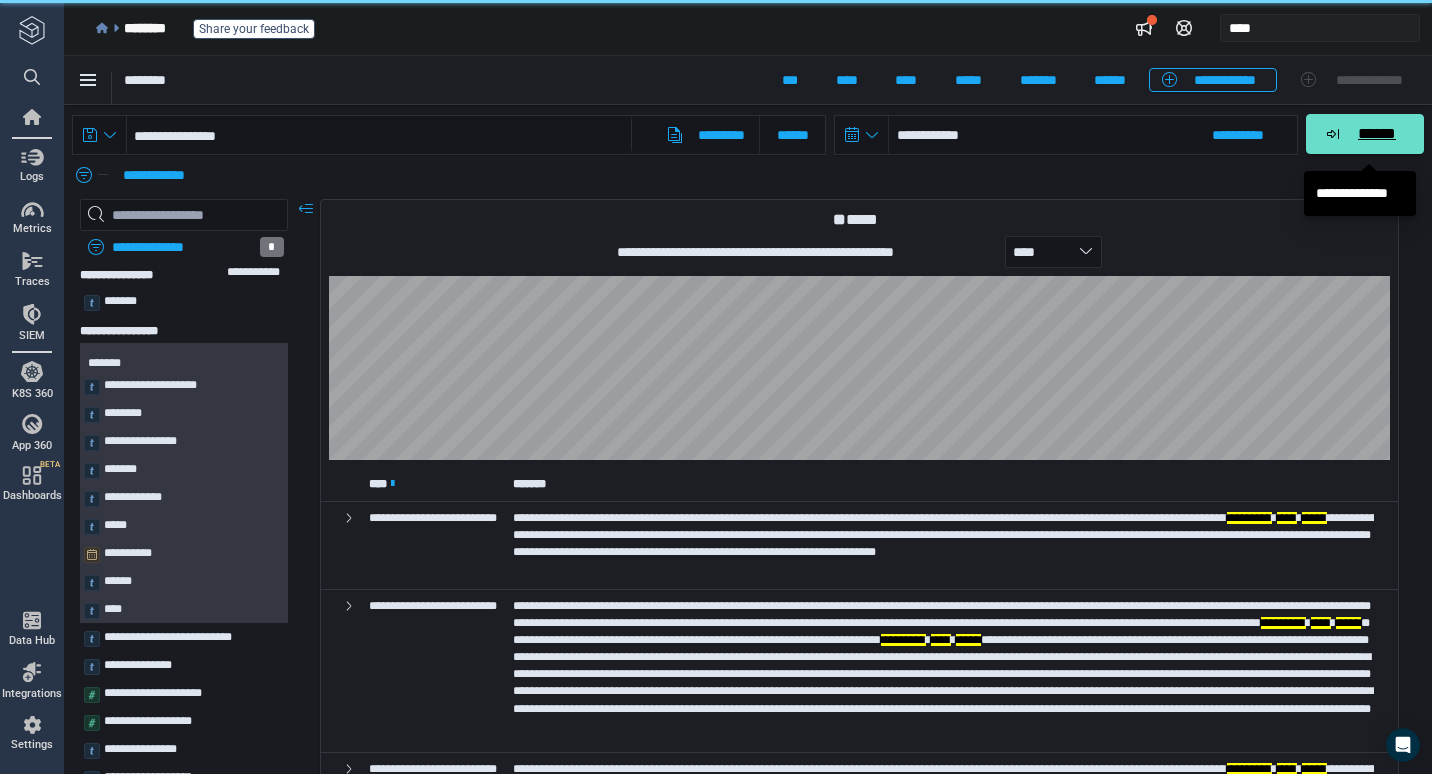 click on "******" at bounding box center [1376, 134] 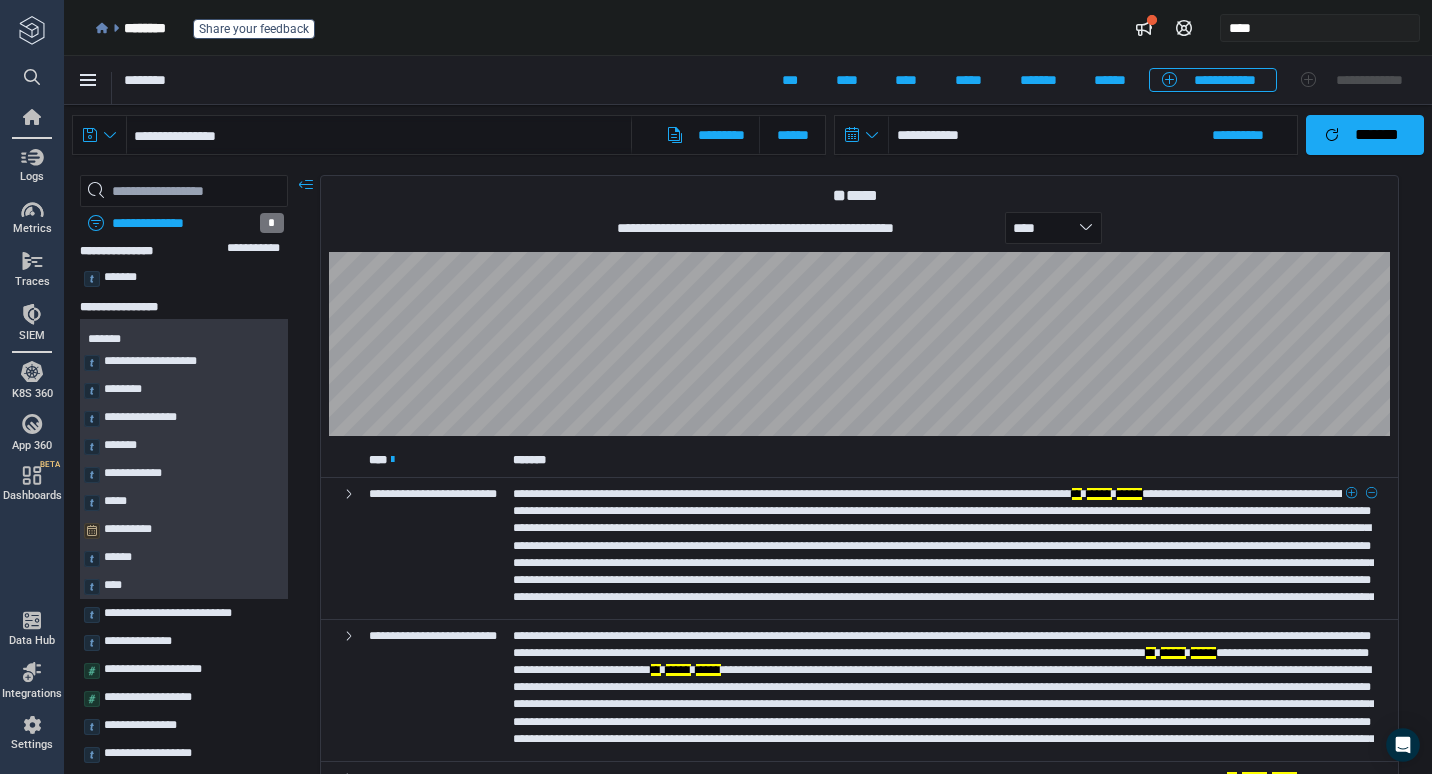 scroll, scrollTop: 25, scrollLeft: 0, axis: vertical 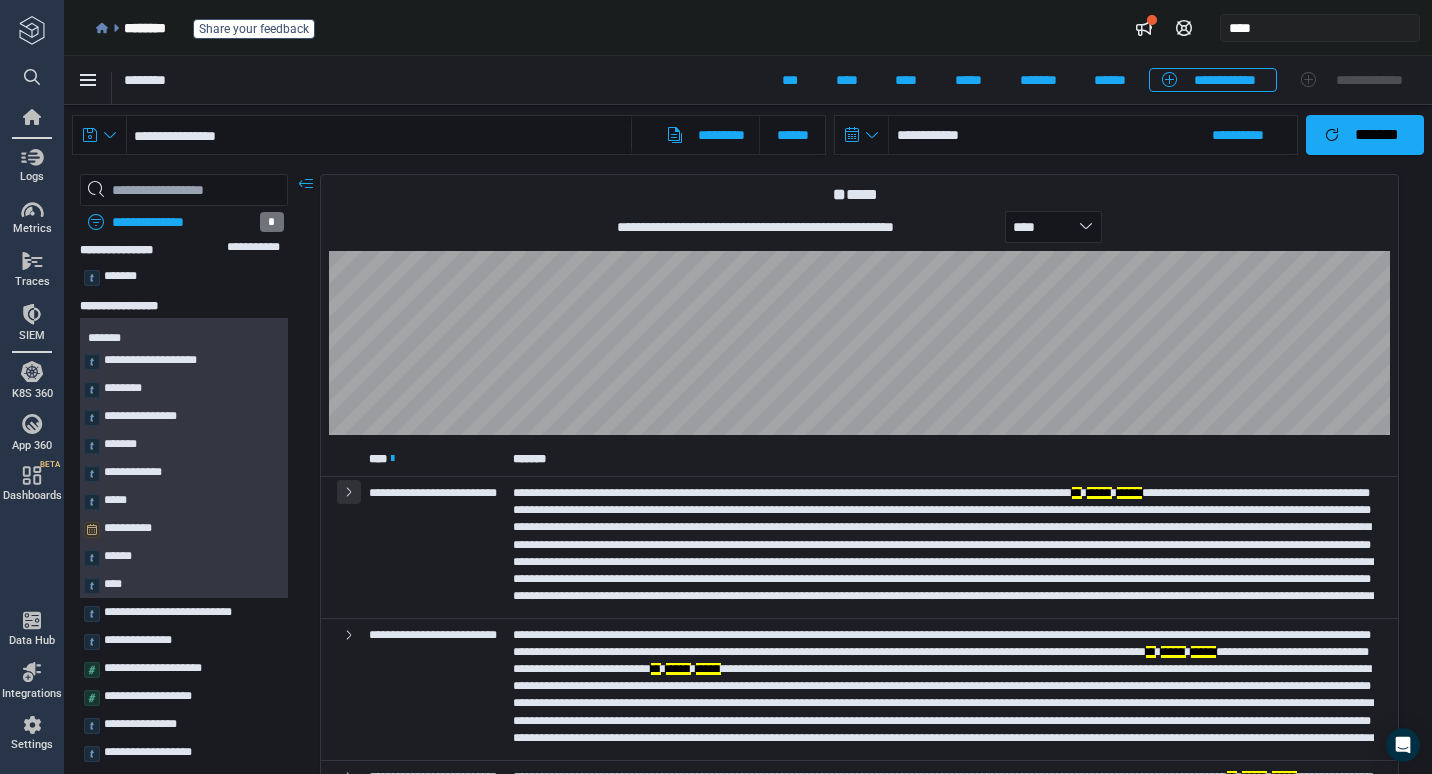 click 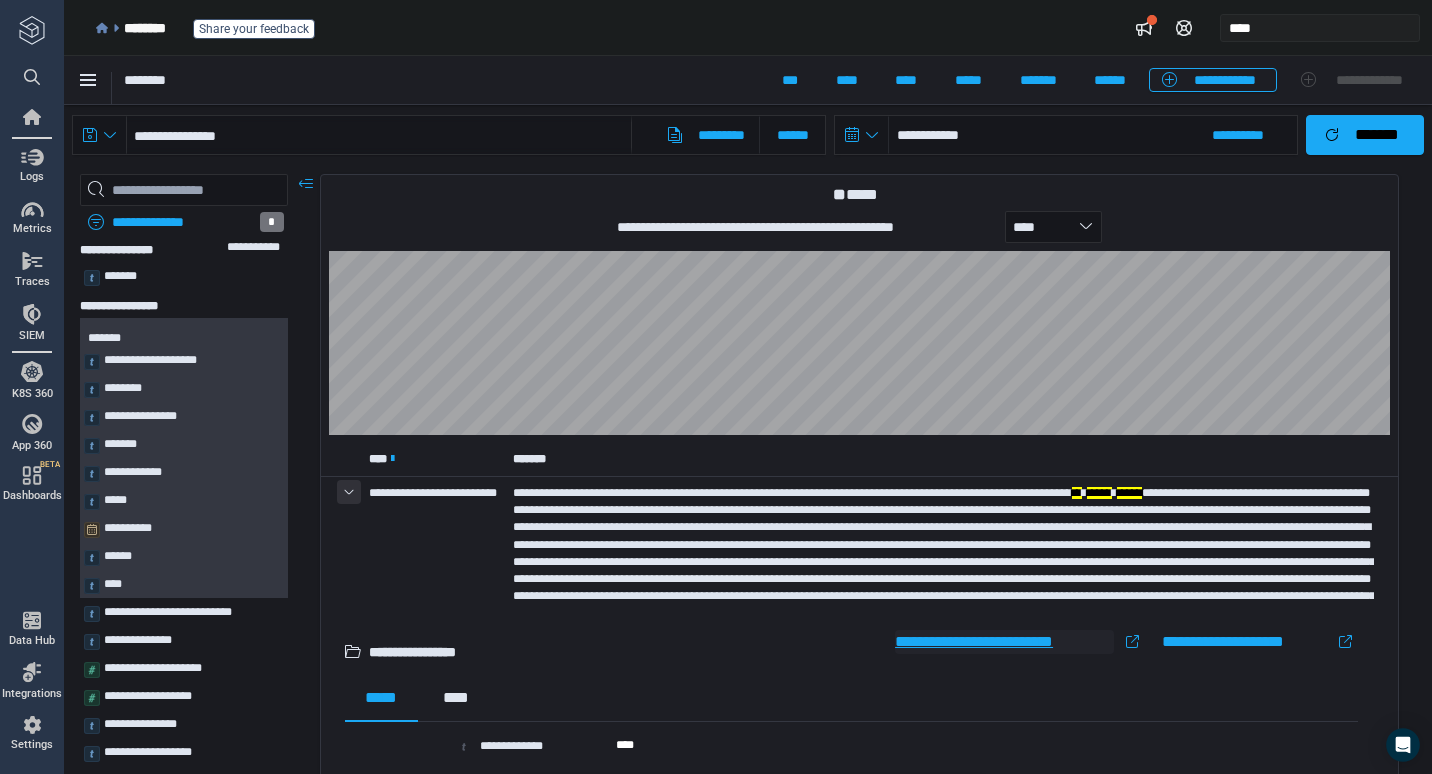 type 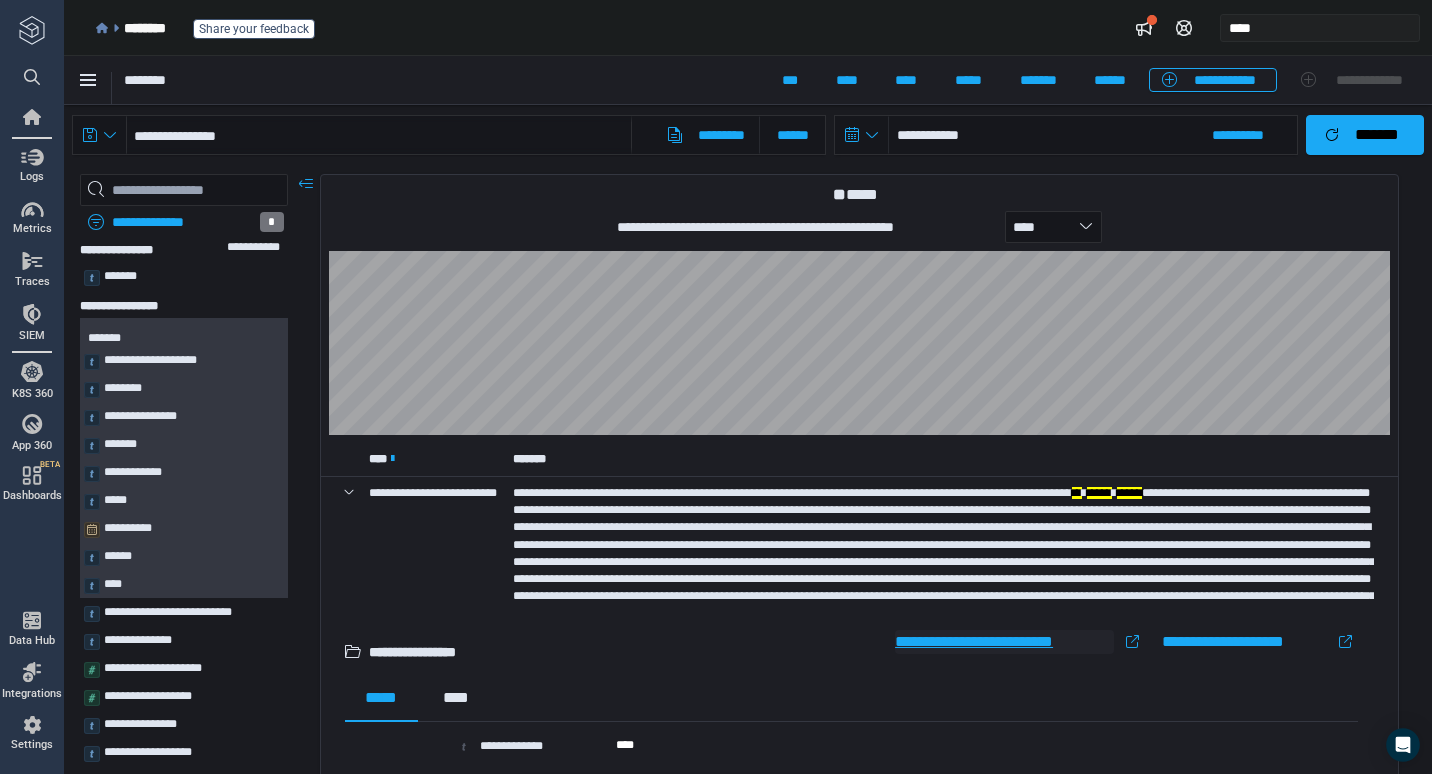 click on "**********" at bounding box center (1004, 642) 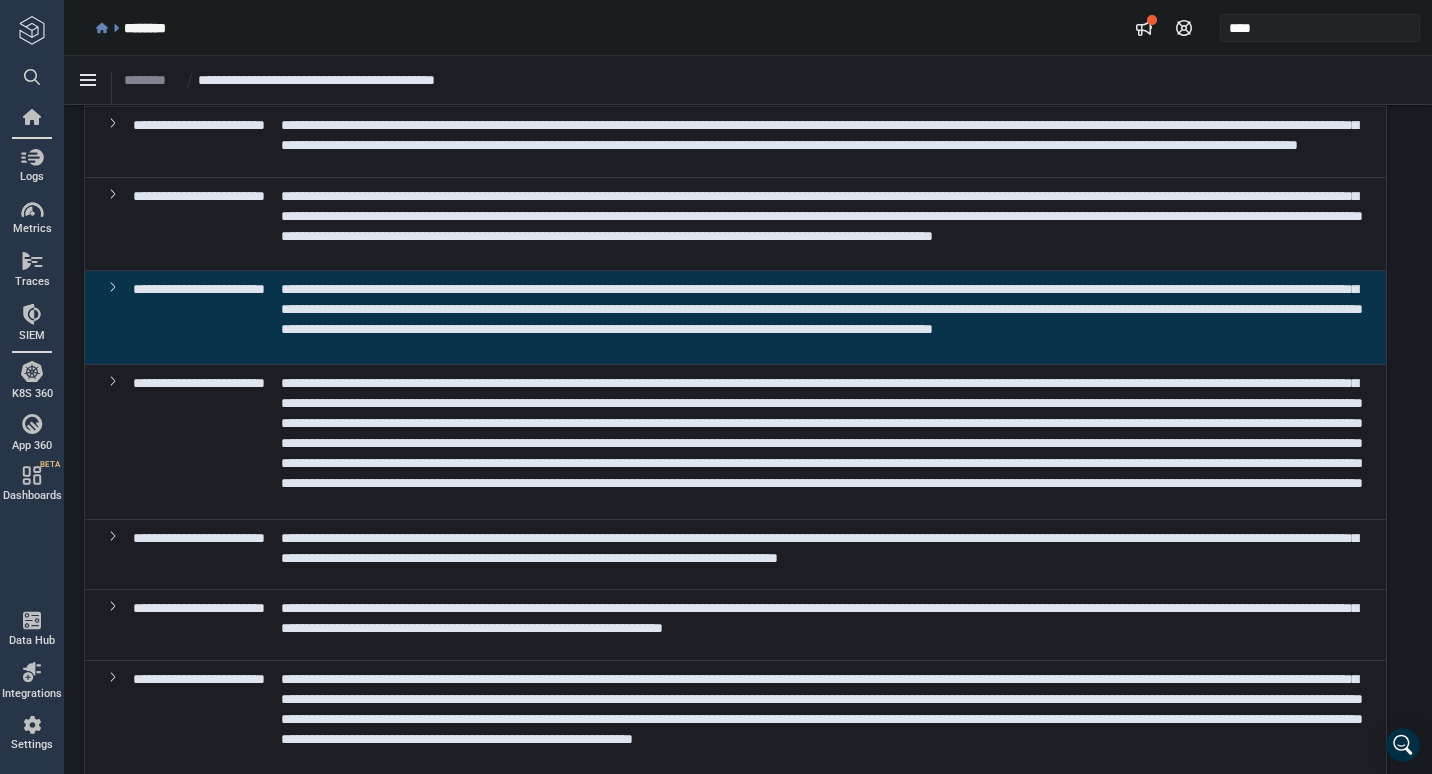 scroll, scrollTop: 576, scrollLeft: 0, axis: vertical 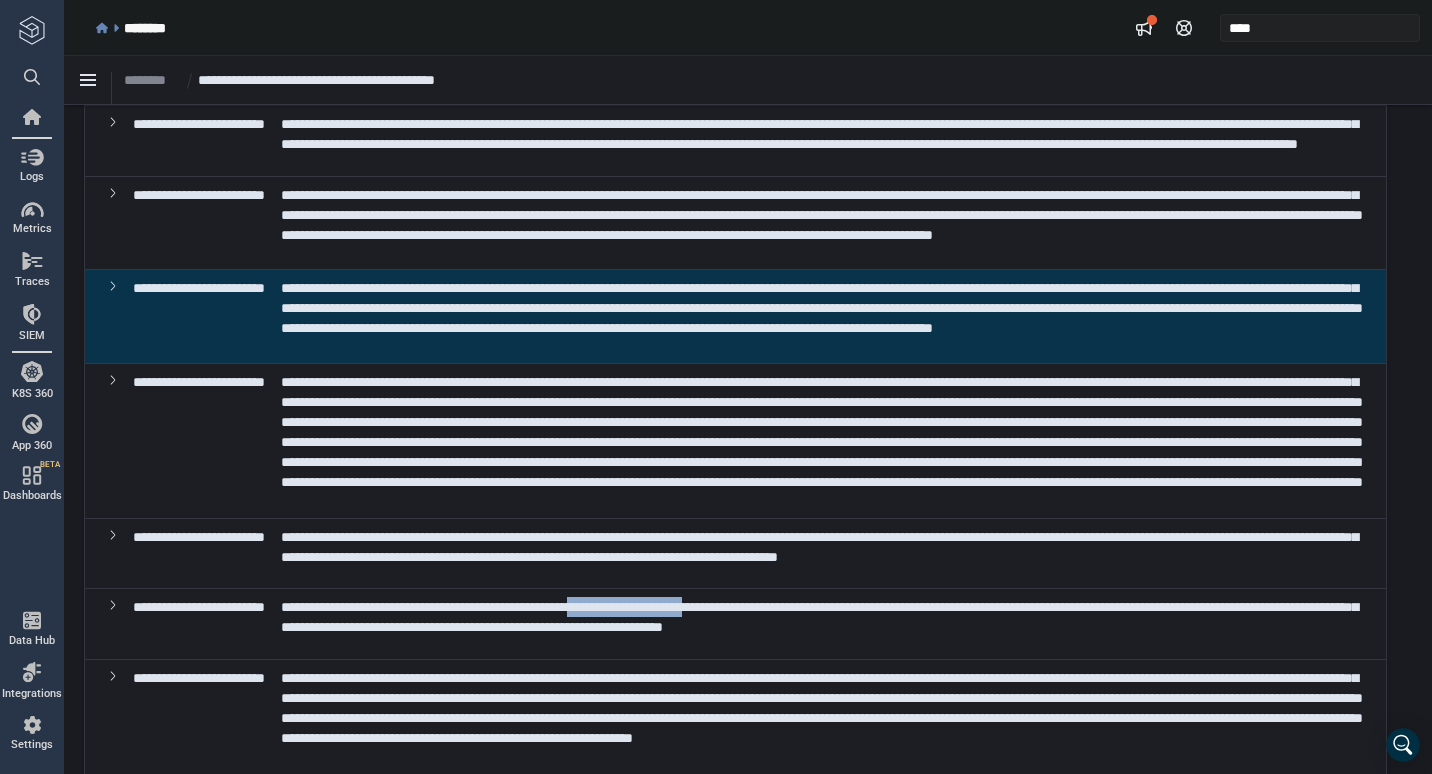 drag, startPoint x: 754, startPoint y: 601, endPoint x: 927, endPoint y: 602, distance: 173.00288 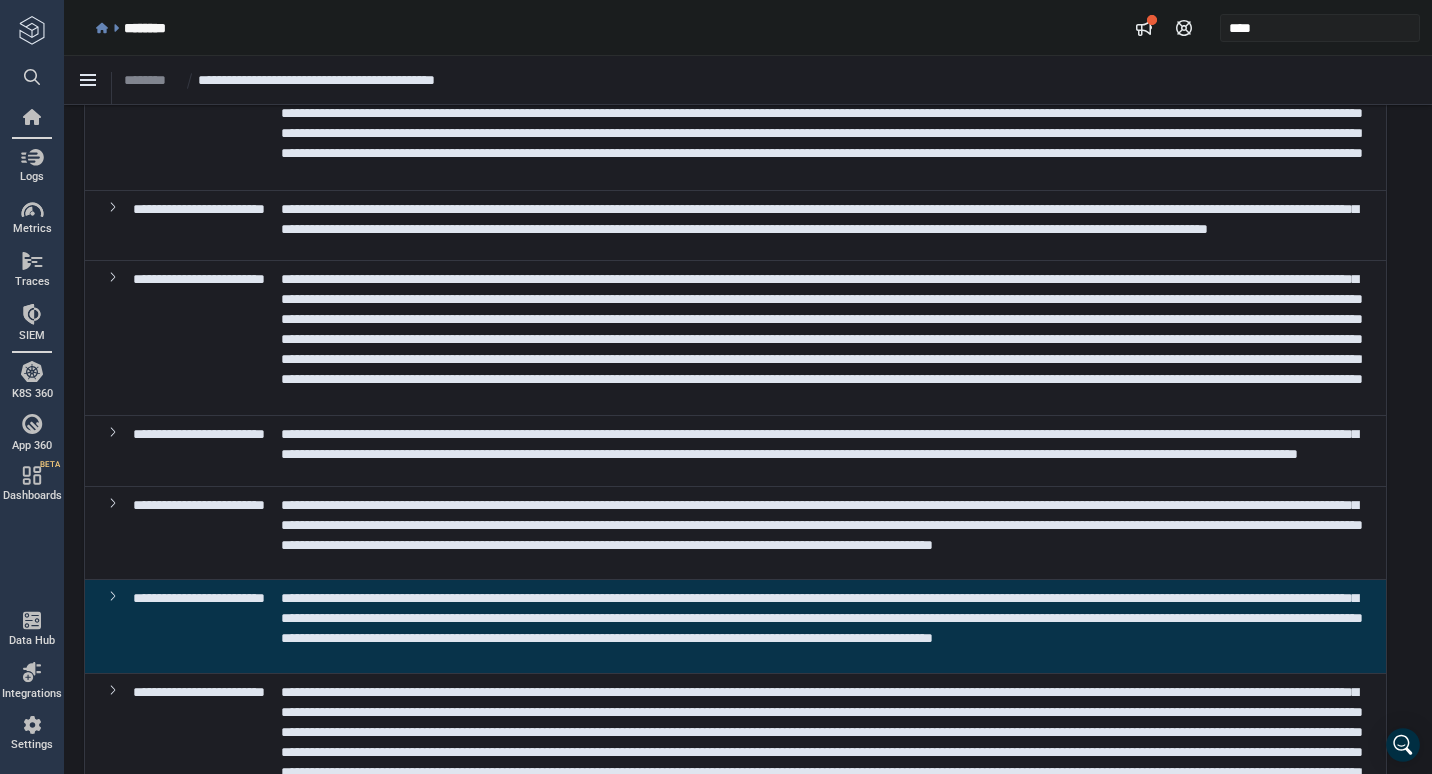 scroll, scrollTop: 0, scrollLeft: 0, axis: both 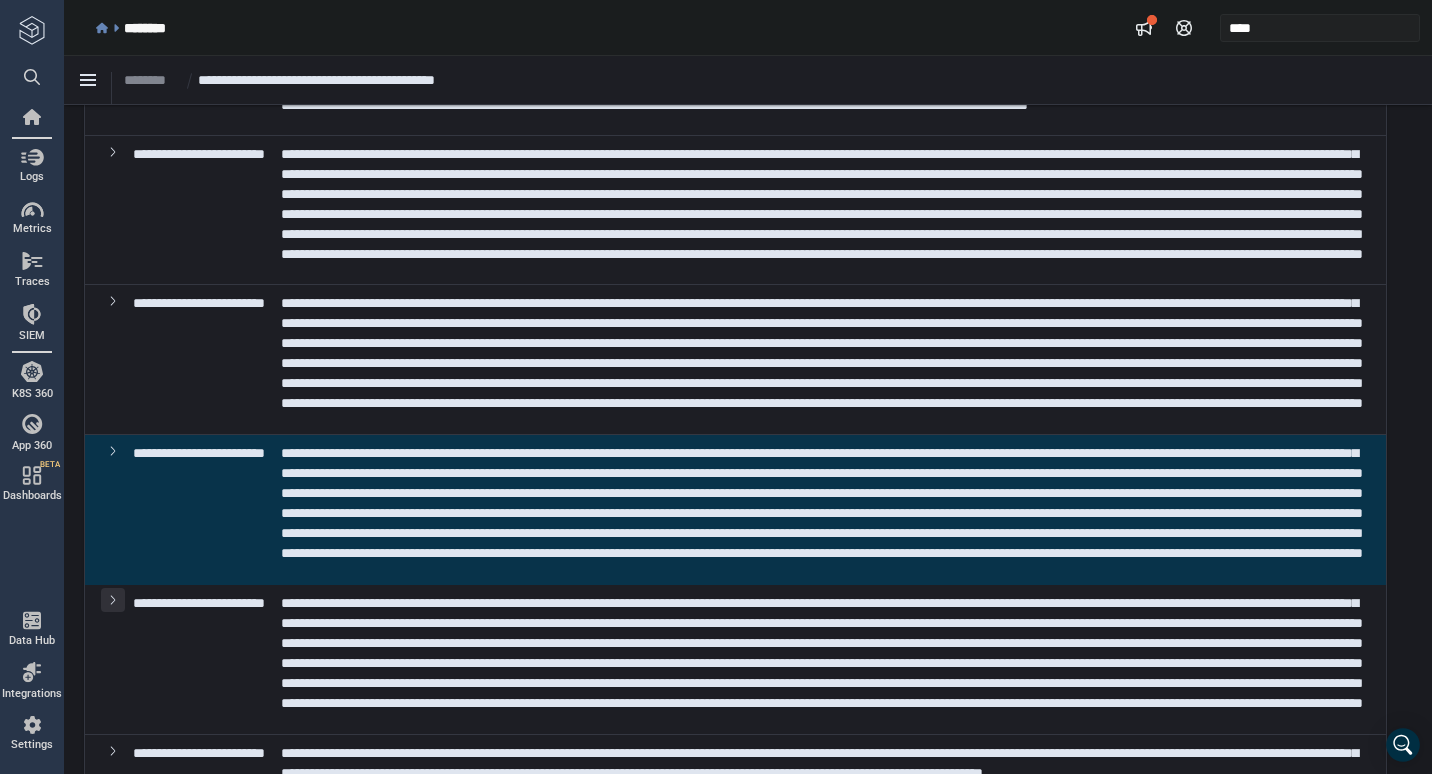 click 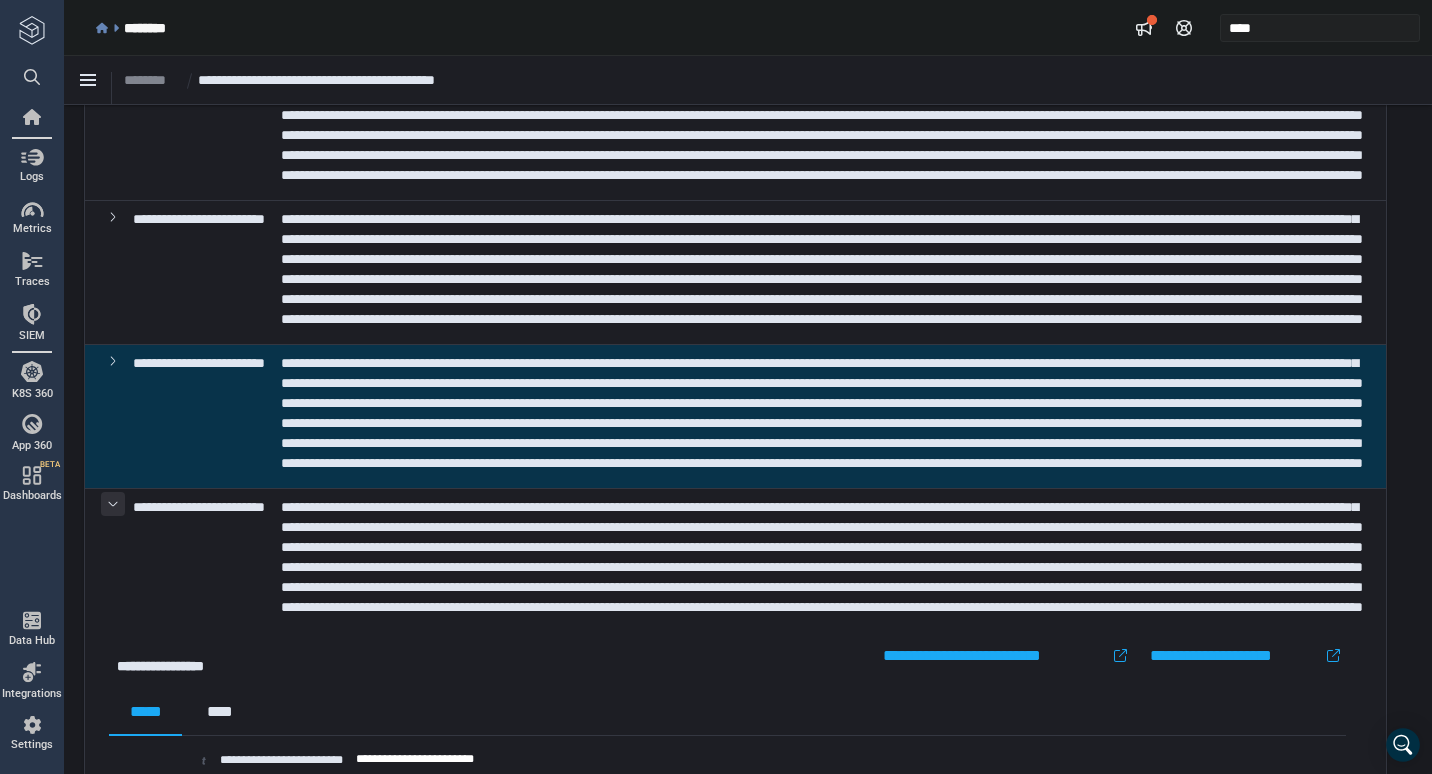 type 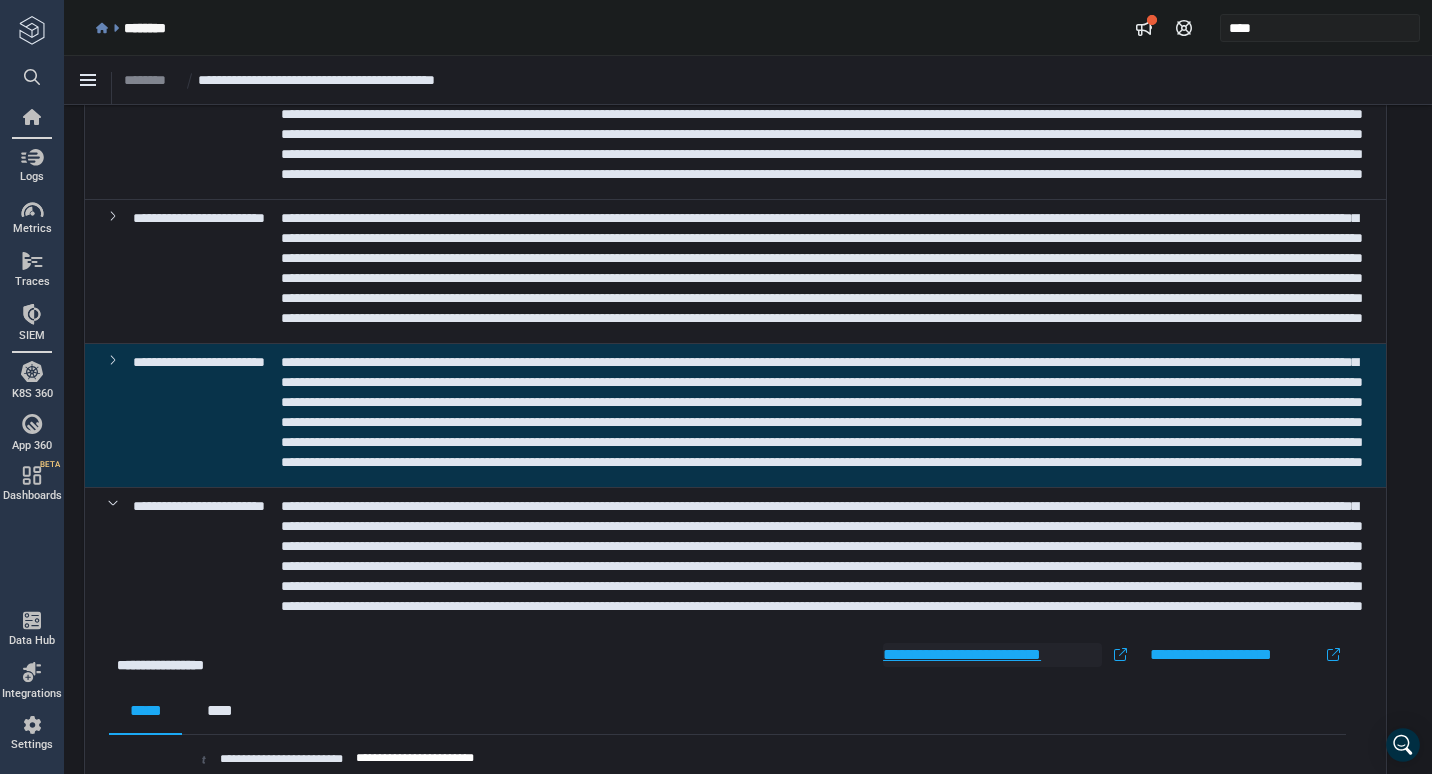 click on "**********" at bounding box center [992, 655] 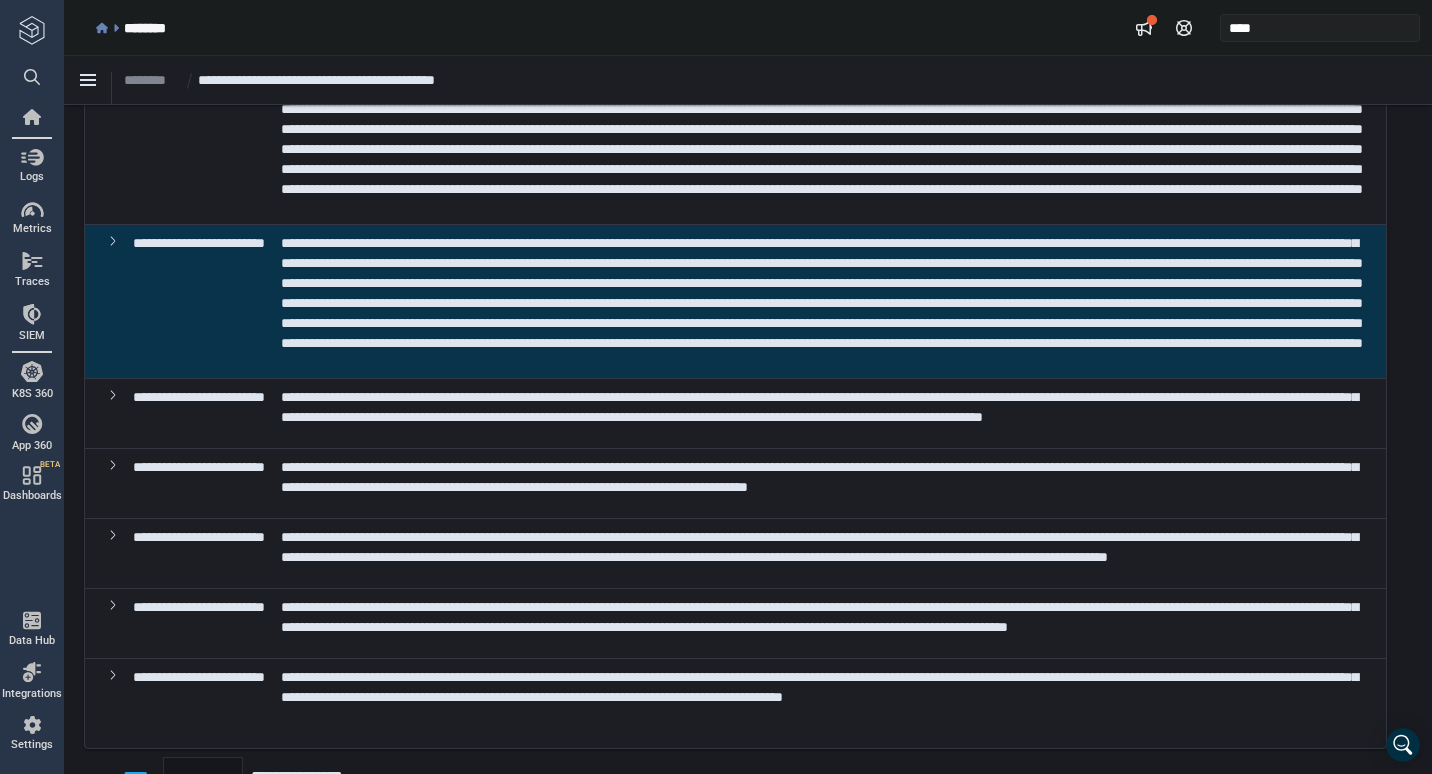 scroll, scrollTop: 637, scrollLeft: 0, axis: vertical 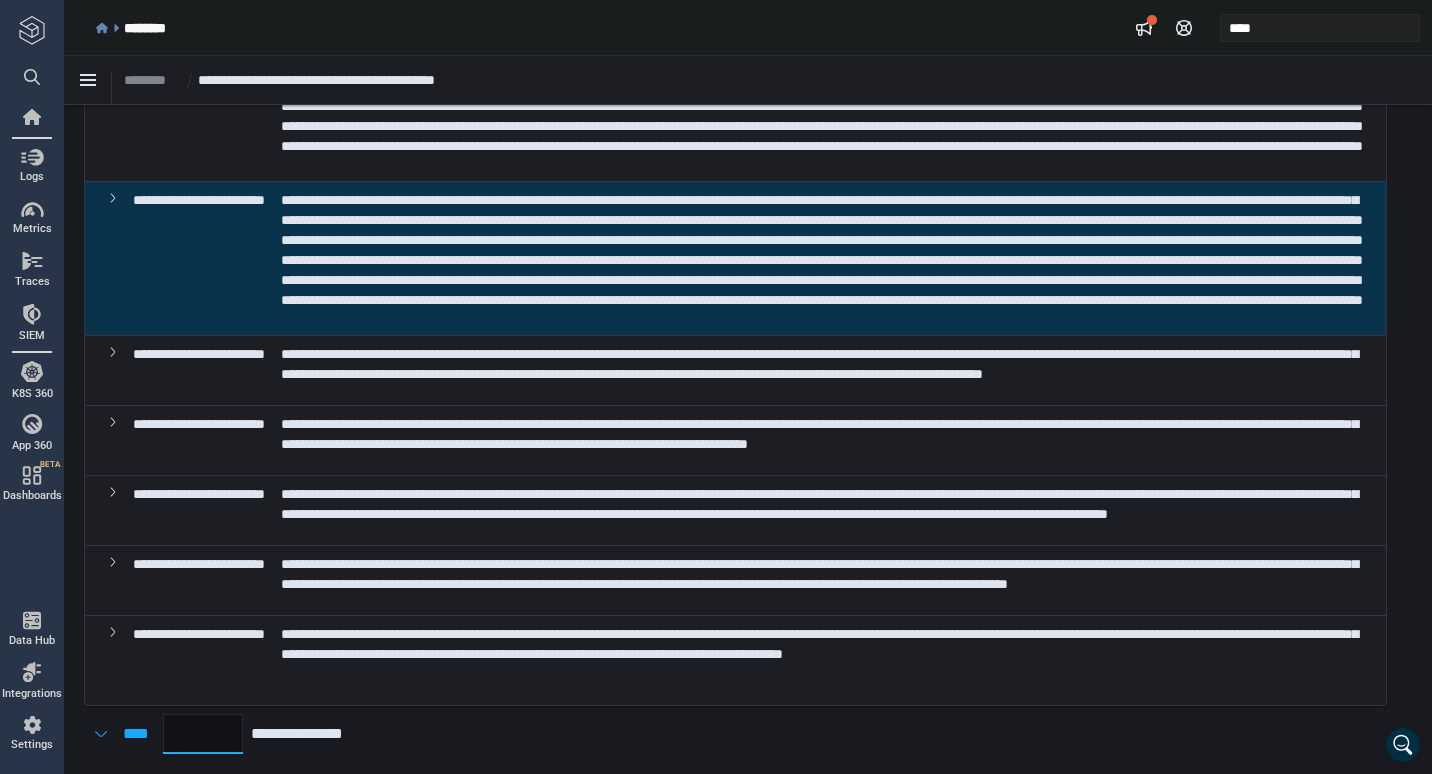 click on "*" at bounding box center (203, 734) 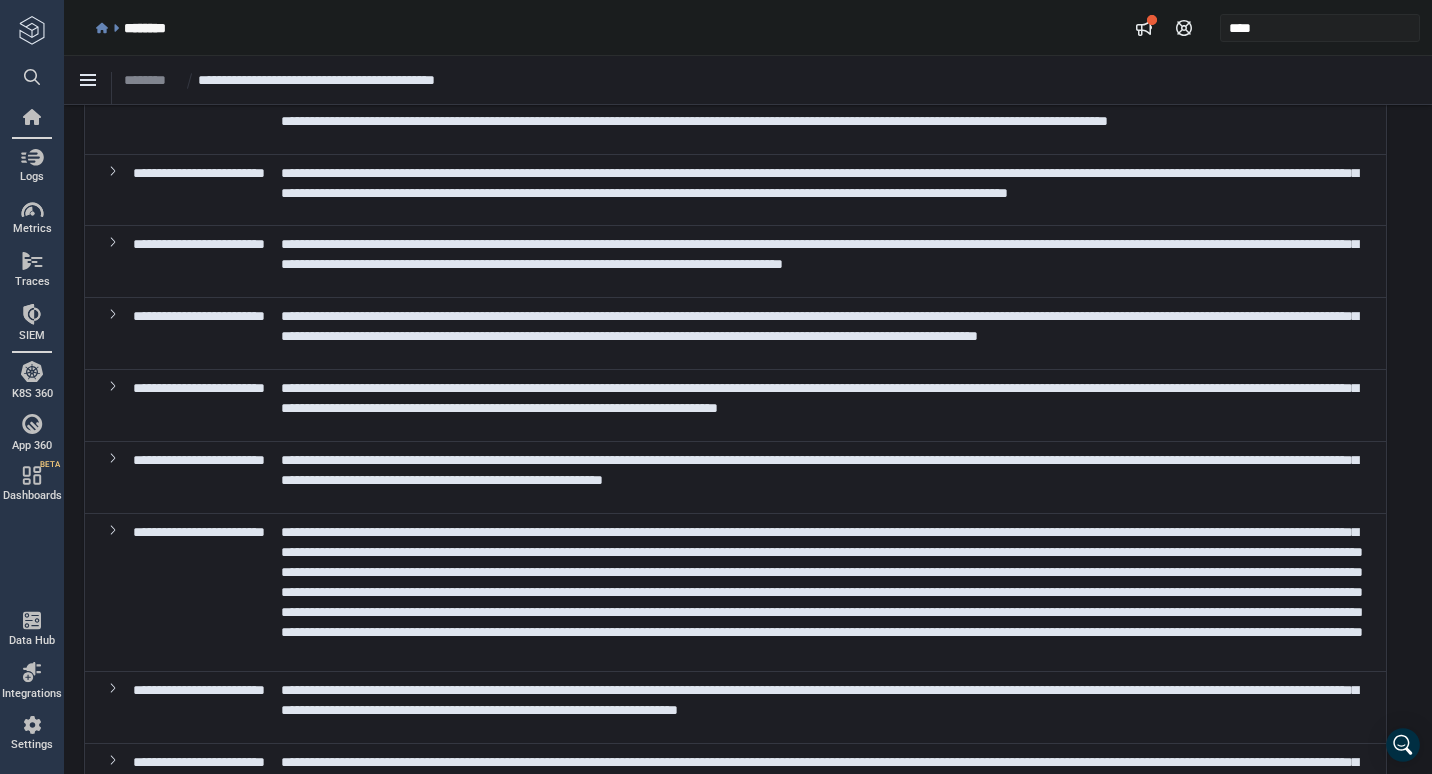 scroll, scrollTop: 1141, scrollLeft: 0, axis: vertical 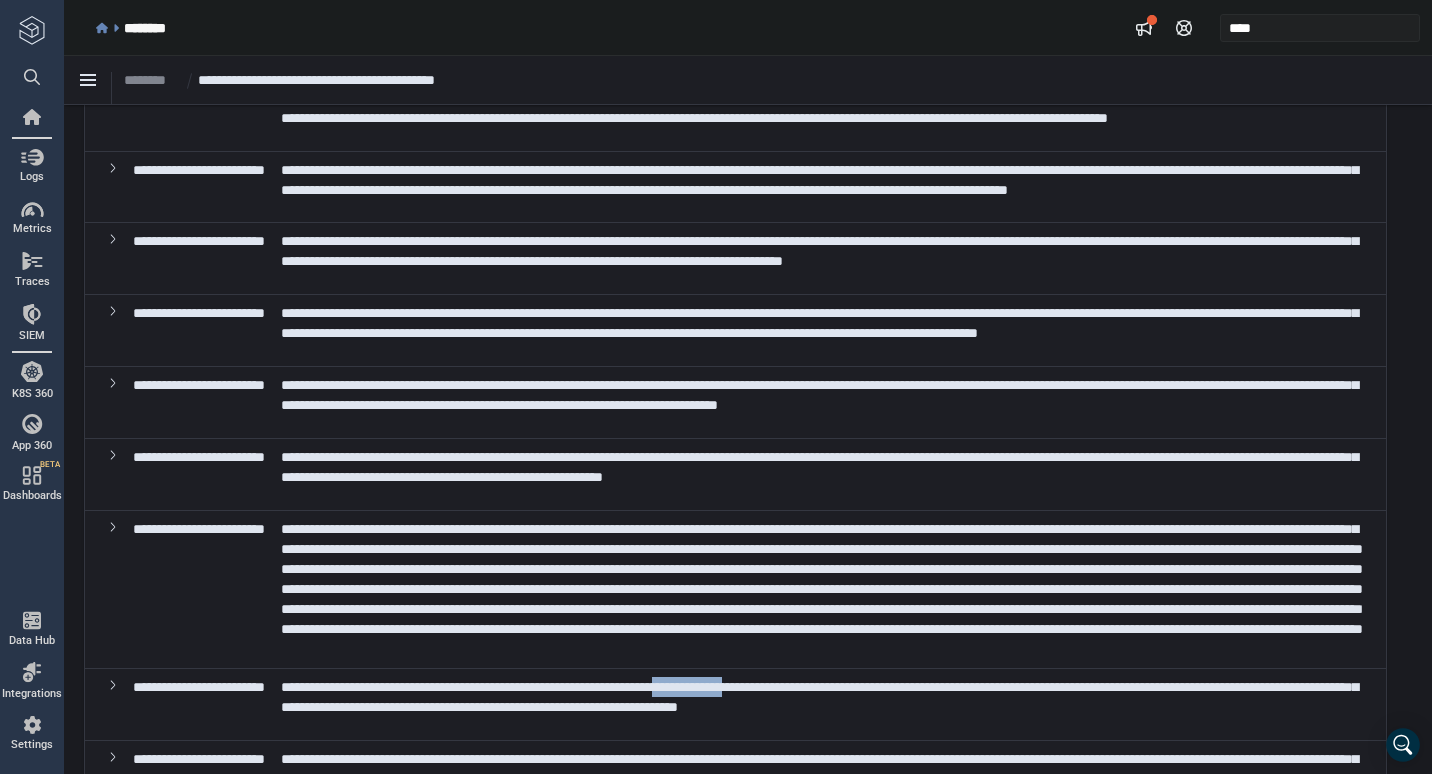 drag, startPoint x: 957, startPoint y: 599, endPoint x: 873, endPoint y: 596, distance: 84.05355 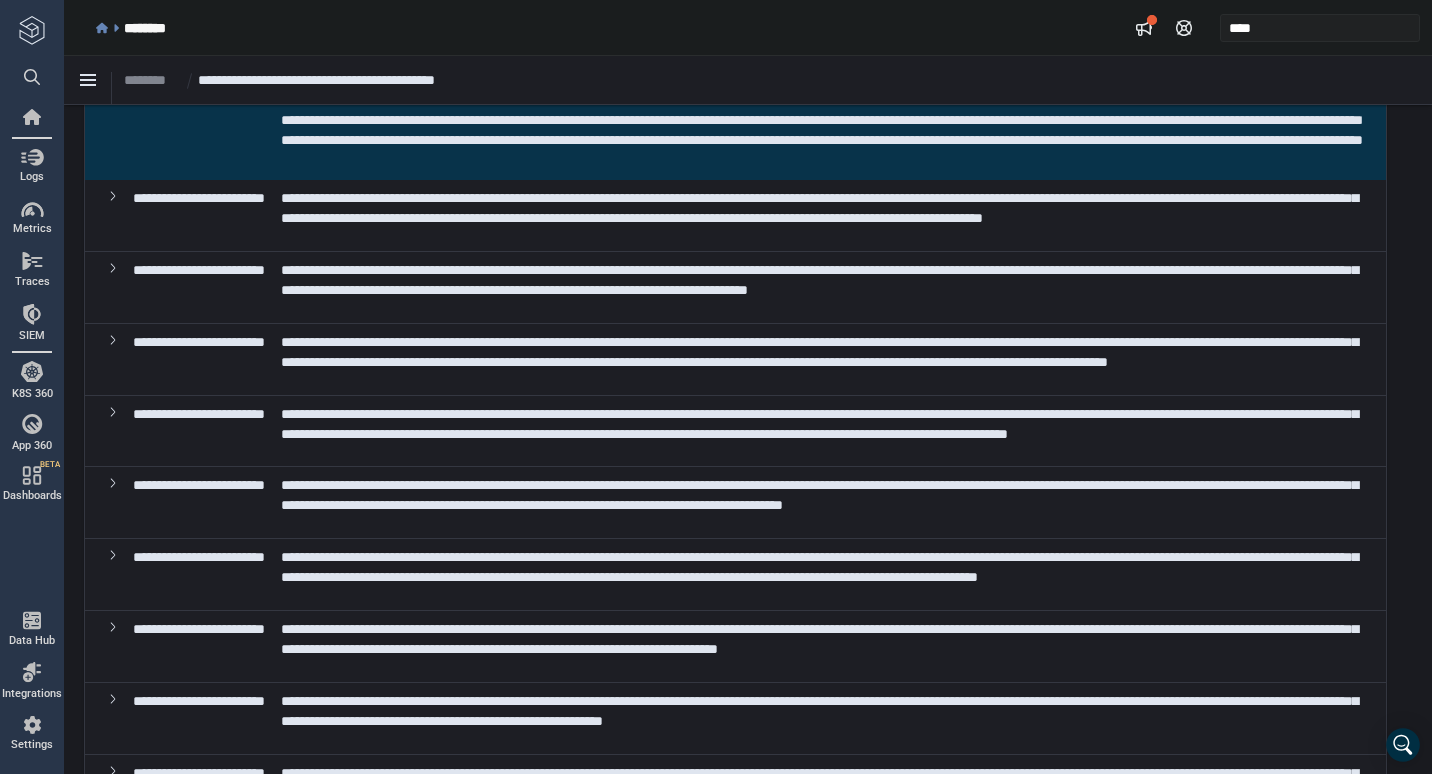 scroll, scrollTop: 895, scrollLeft: 0, axis: vertical 